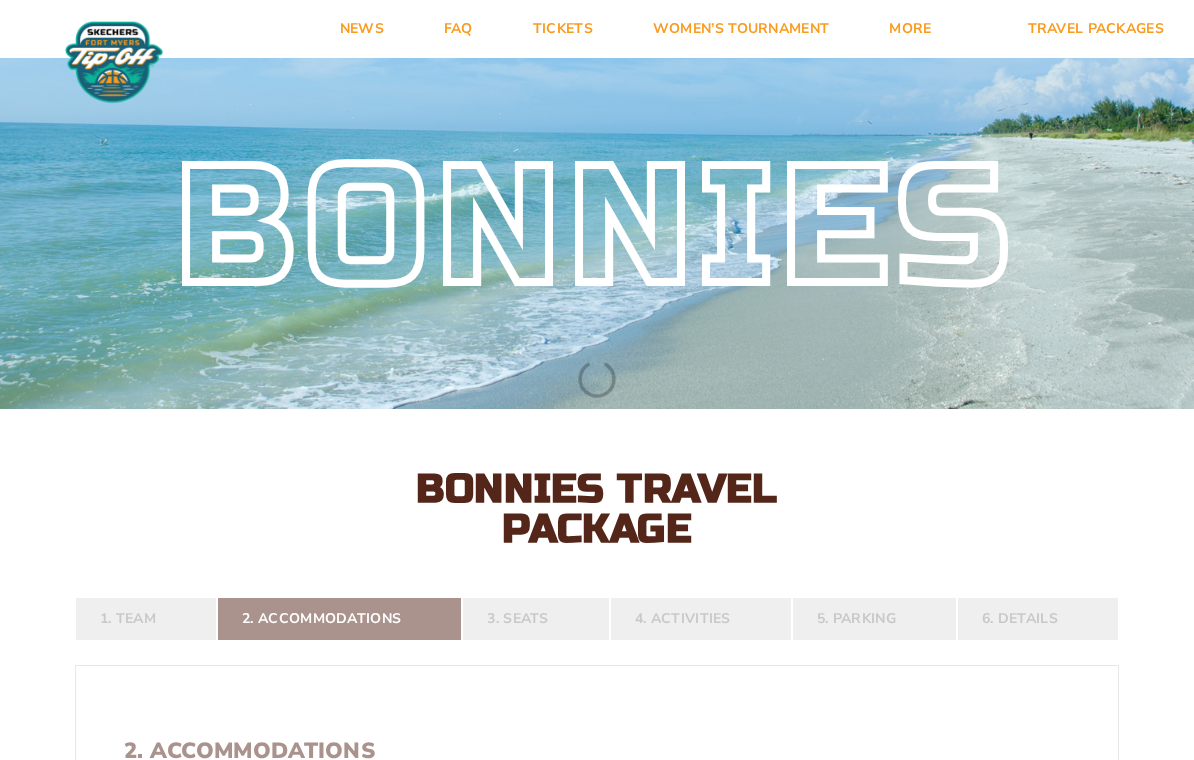 scroll, scrollTop: 0, scrollLeft: 0, axis: both 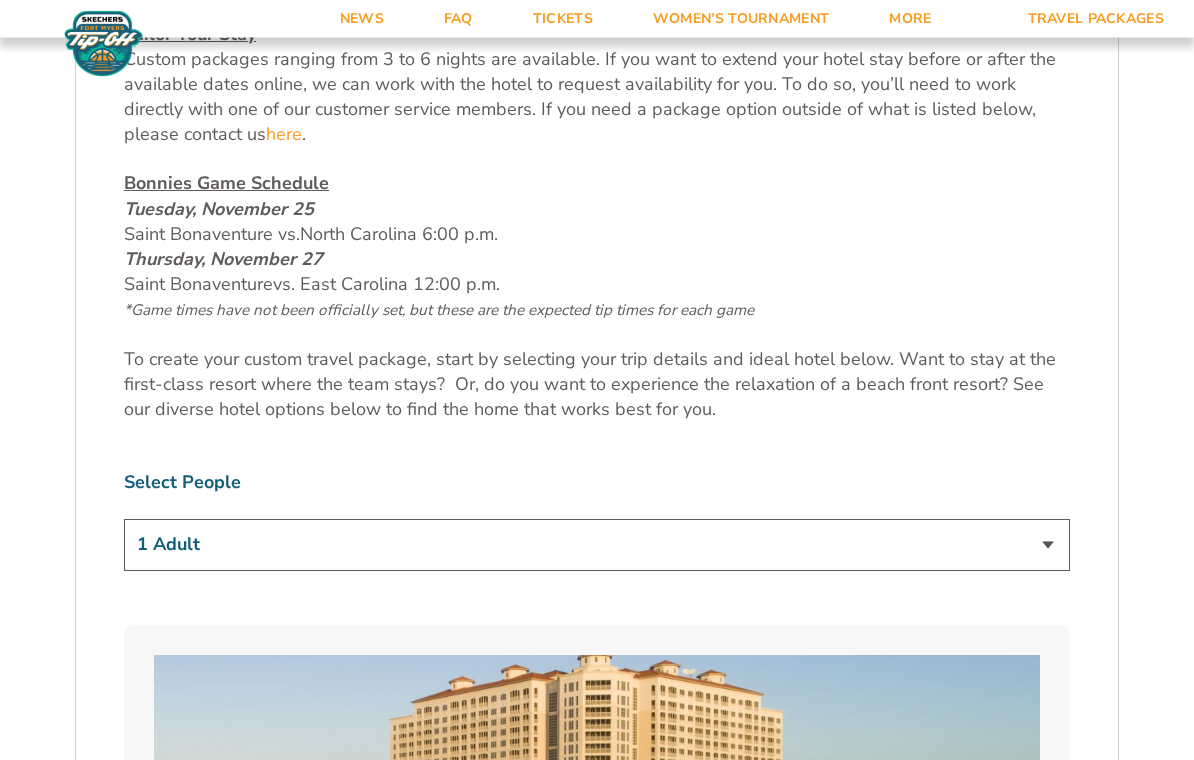 click on "1 Adult
2 Adults
3 Adults
4 Adults
2 Adults + 1 Child
2 Adults + 2 Children
2 Adults + 3 Children" at bounding box center (597, 545) 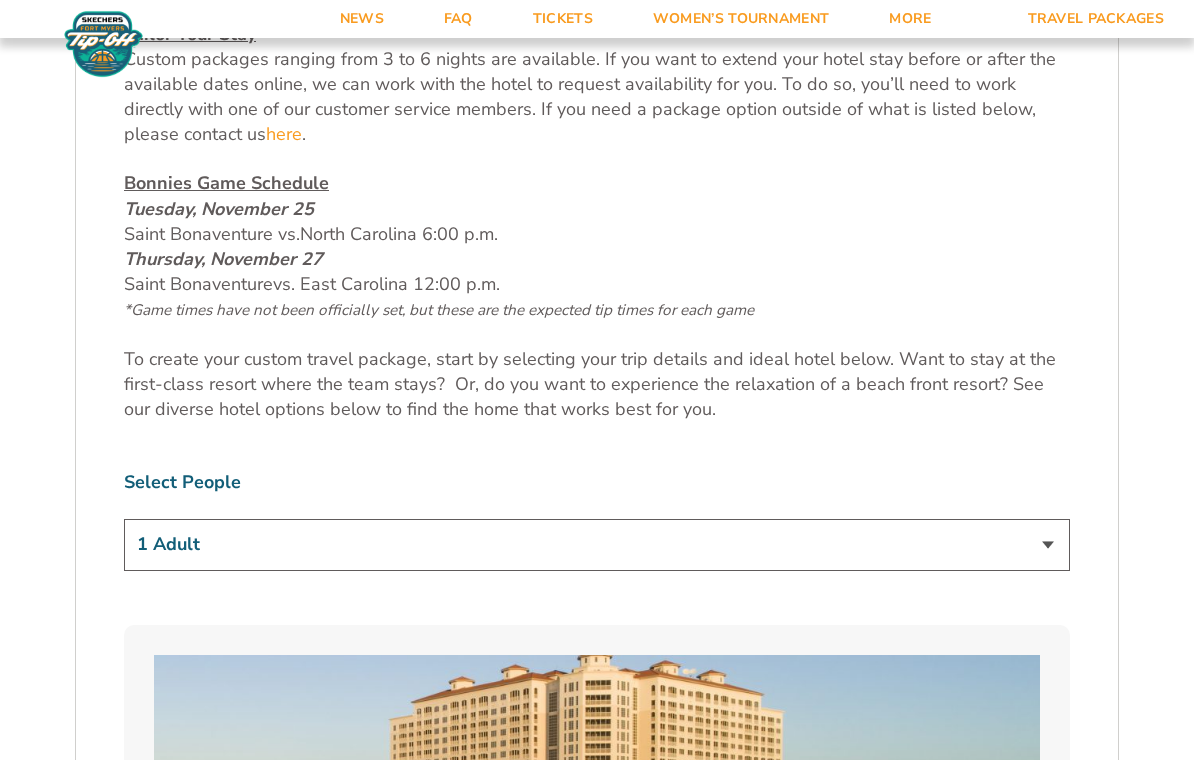 select on "2 Adults" 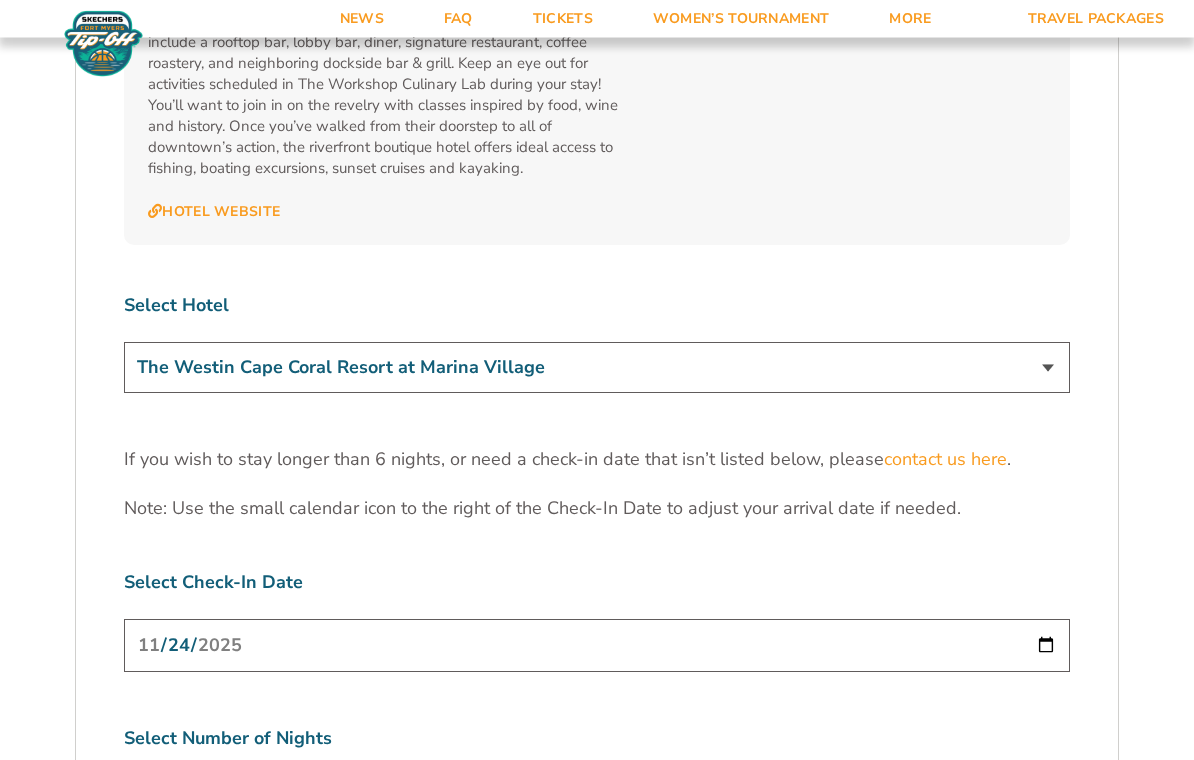 scroll, scrollTop: 5878, scrollLeft: 0, axis: vertical 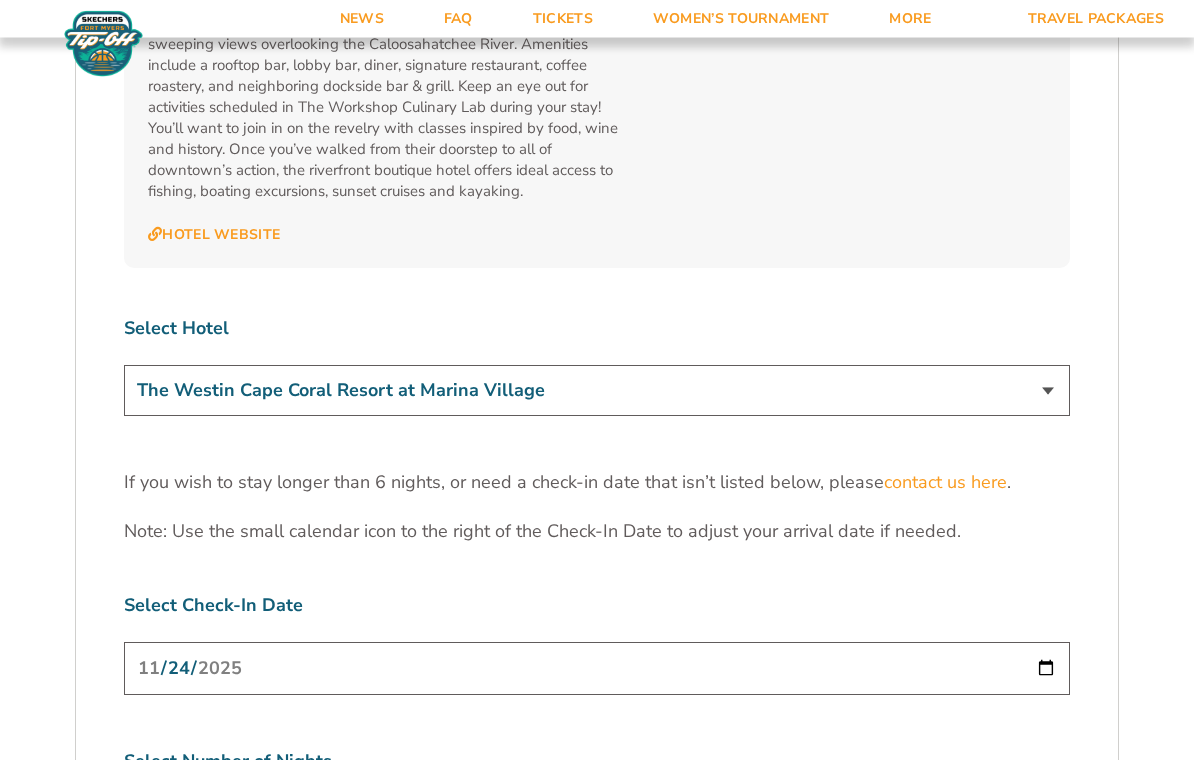 click on "The Westin Cape Coral Resort at Marina Village Margaritaville Beach Resort Pink Shell Beach Resort & Marina Luminary Hotel & Co., Autograph Collection" at bounding box center [597, 391] 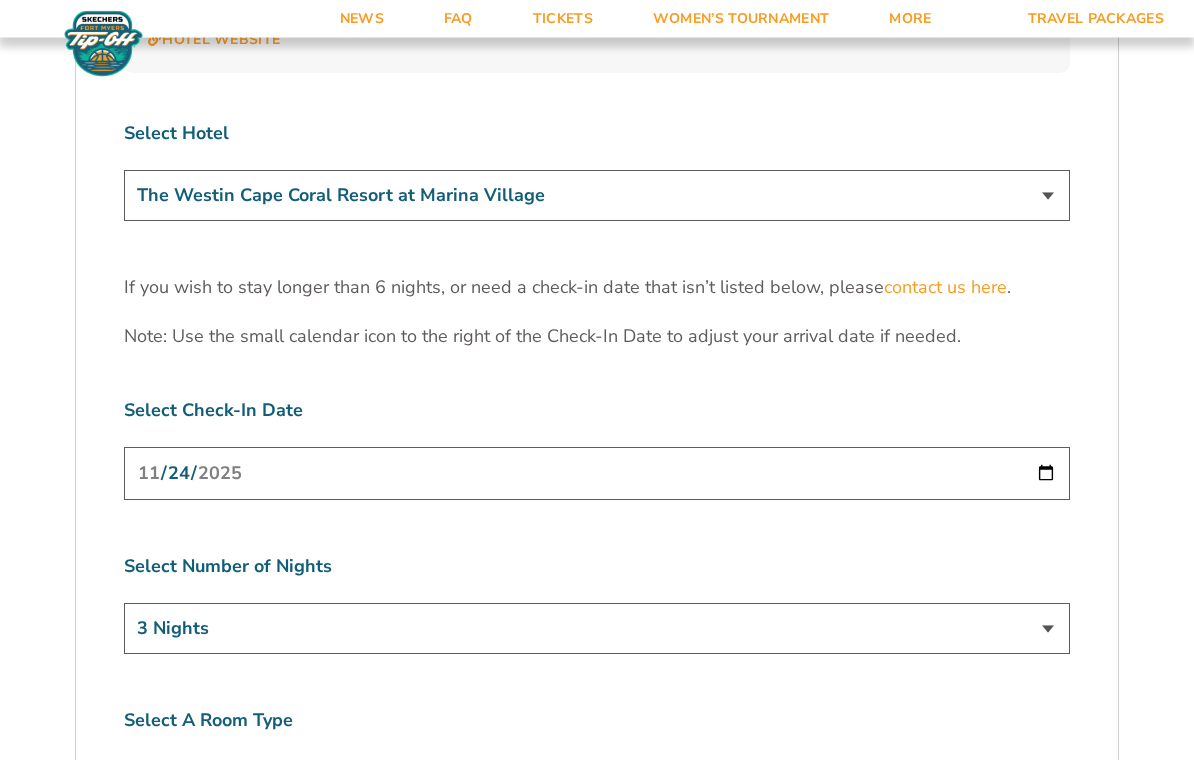 click on "2025-11-24" at bounding box center [597, 474] 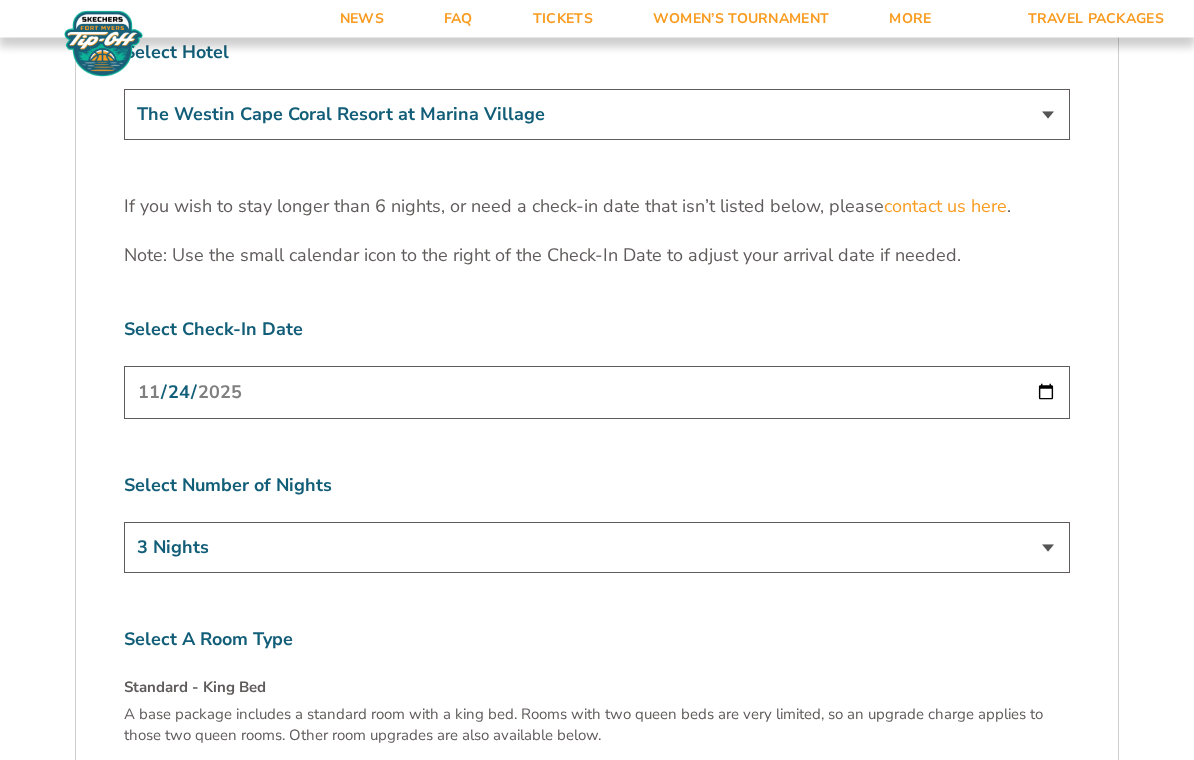scroll, scrollTop: 6157, scrollLeft: 0, axis: vertical 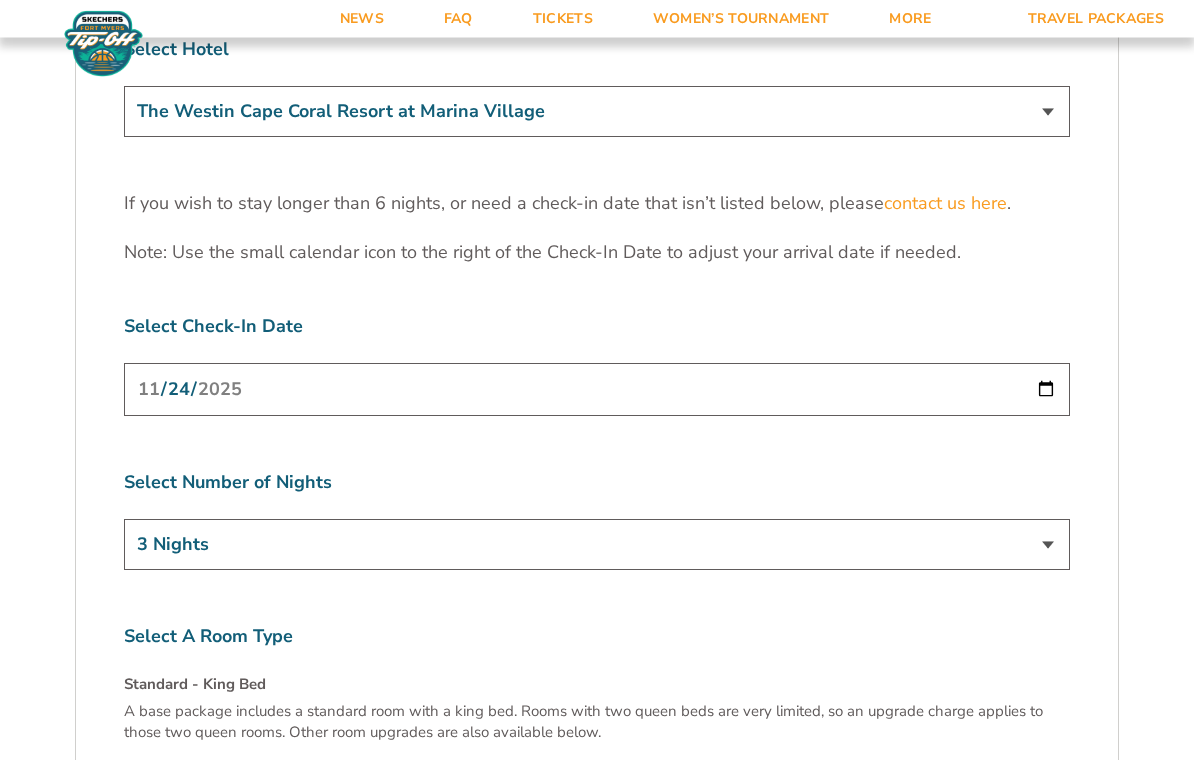 click on "2025-11-24" at bounding box center [597, 390] 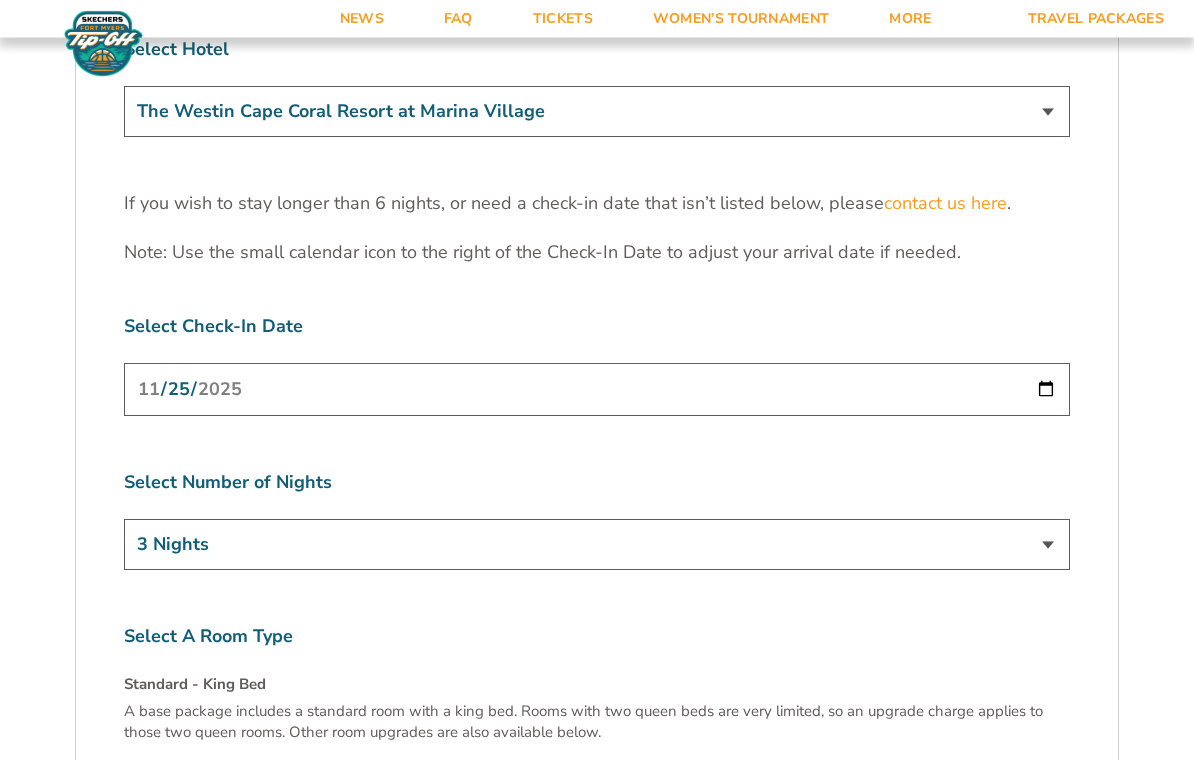 scroll, scrollTop: 6158, scrollLeft: 0, axis: vertical 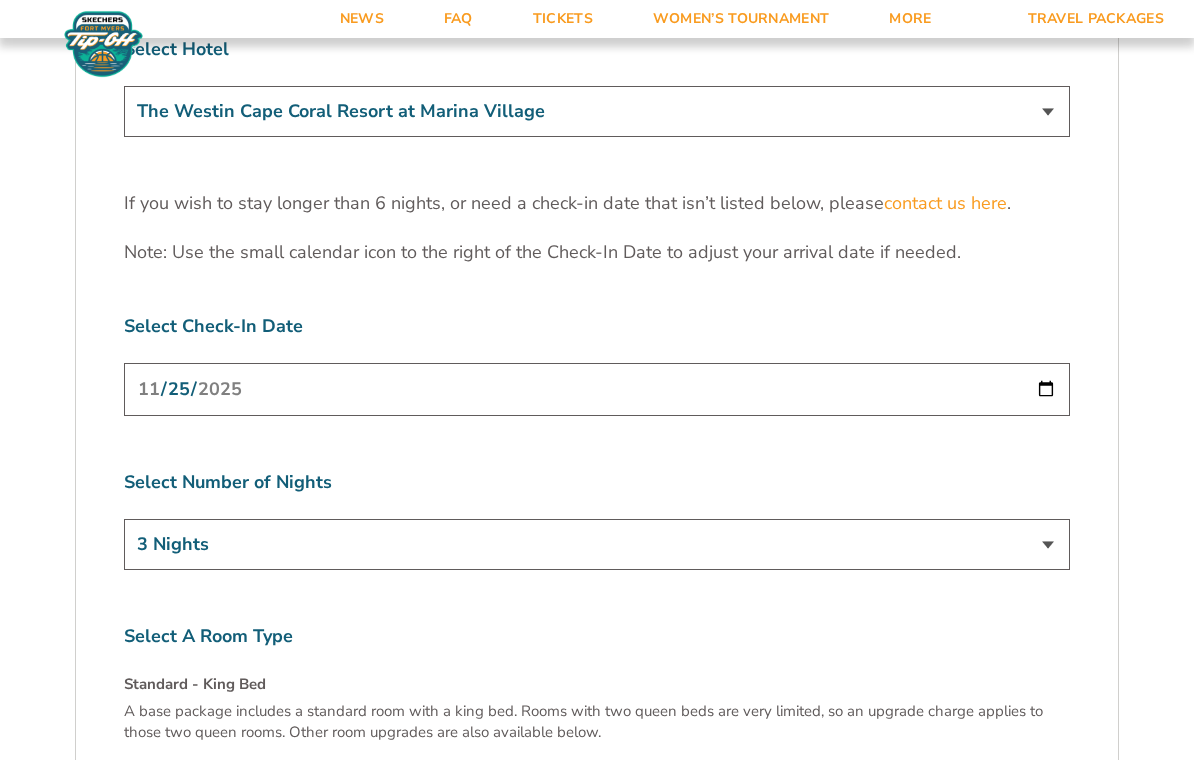 click on "2025-11-25" at bounding box center [597, 389] 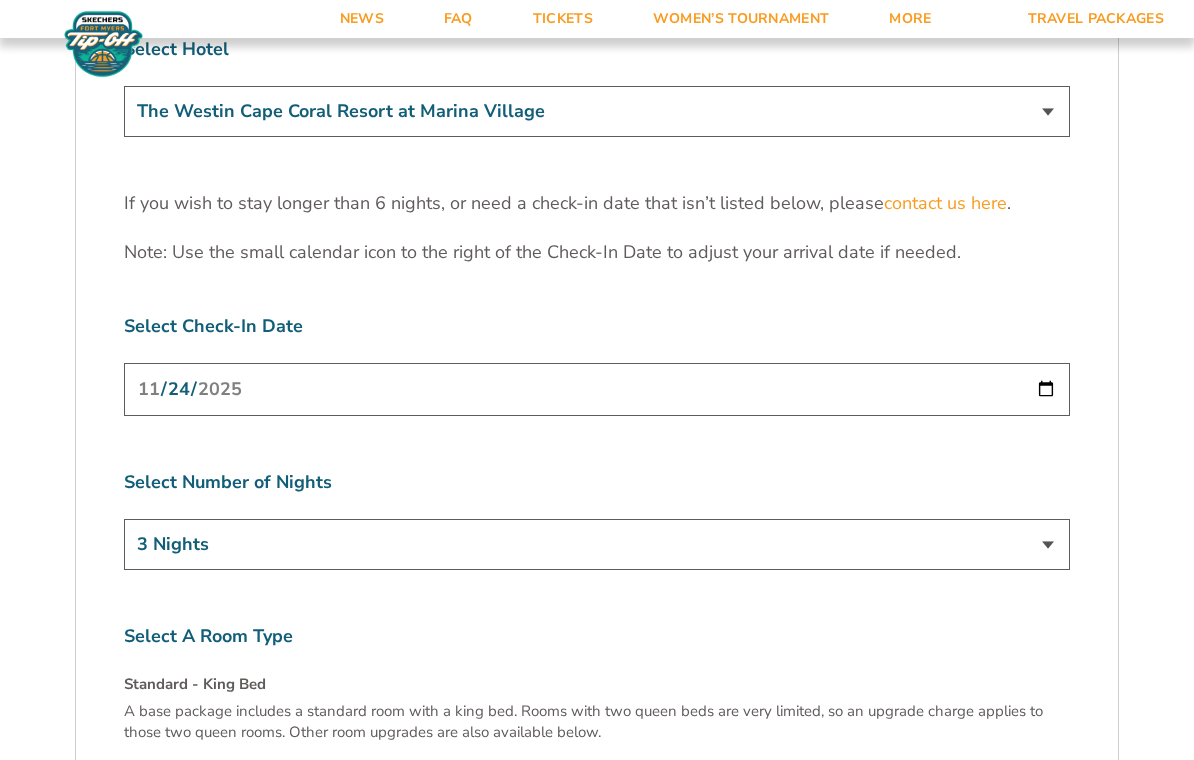 click on "3 Nights
4 Nights
5 Nights
6 Nights" at bounding box center (597, 544) 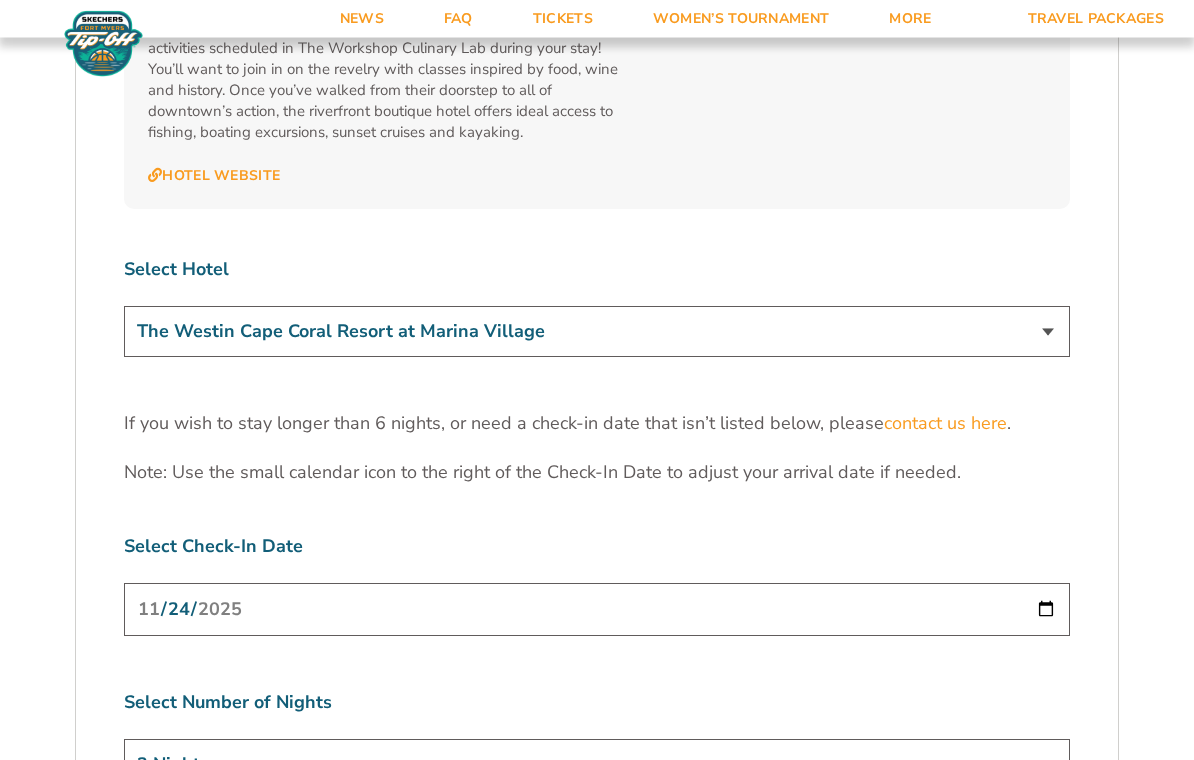 scroll, scrollTop: 5944, scrollLeft: 0, axis: vertical 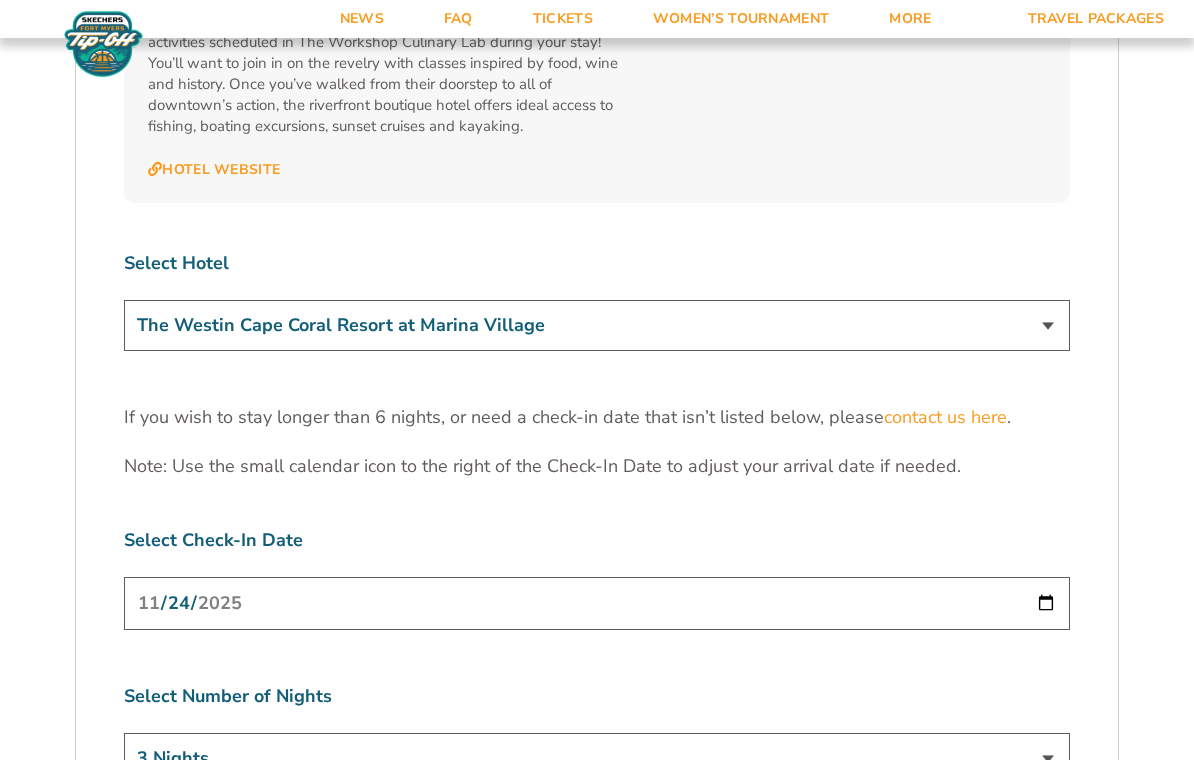 click on "2025-11-24" at bounding box center (597, 603) 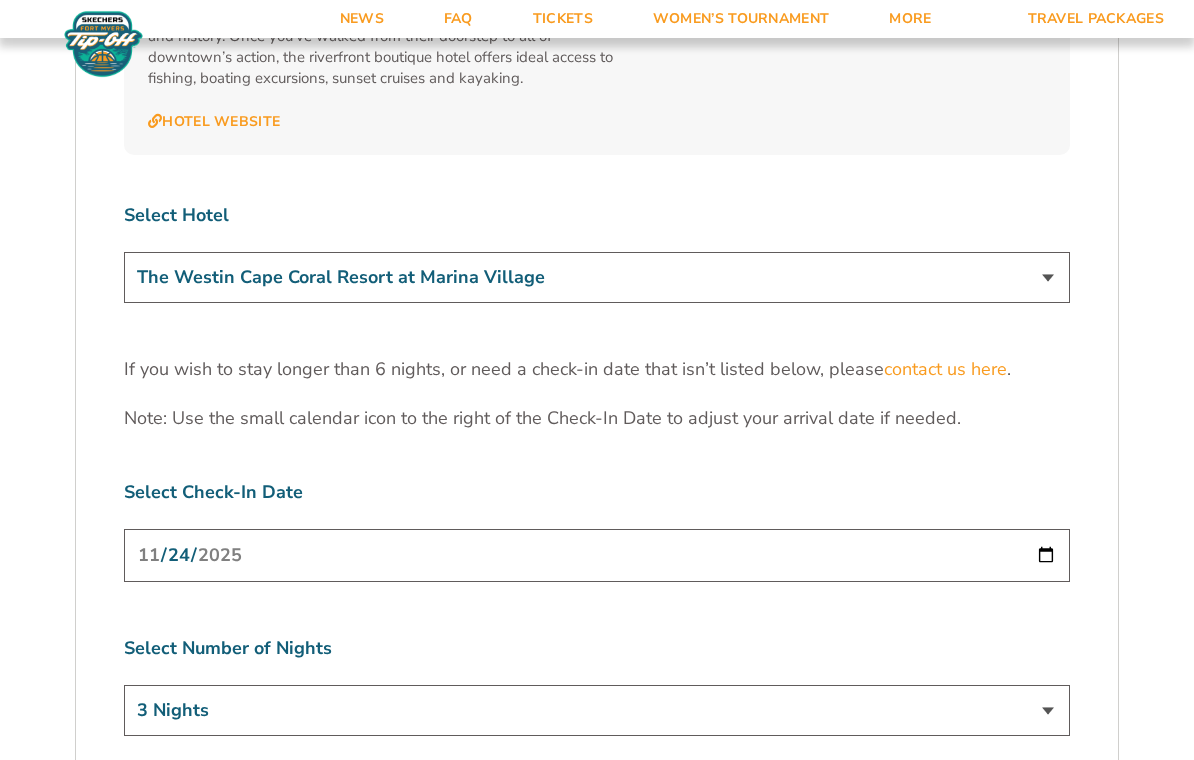 scroll, scrollTop: 5988, scrollLeft: 0, axis: vertical 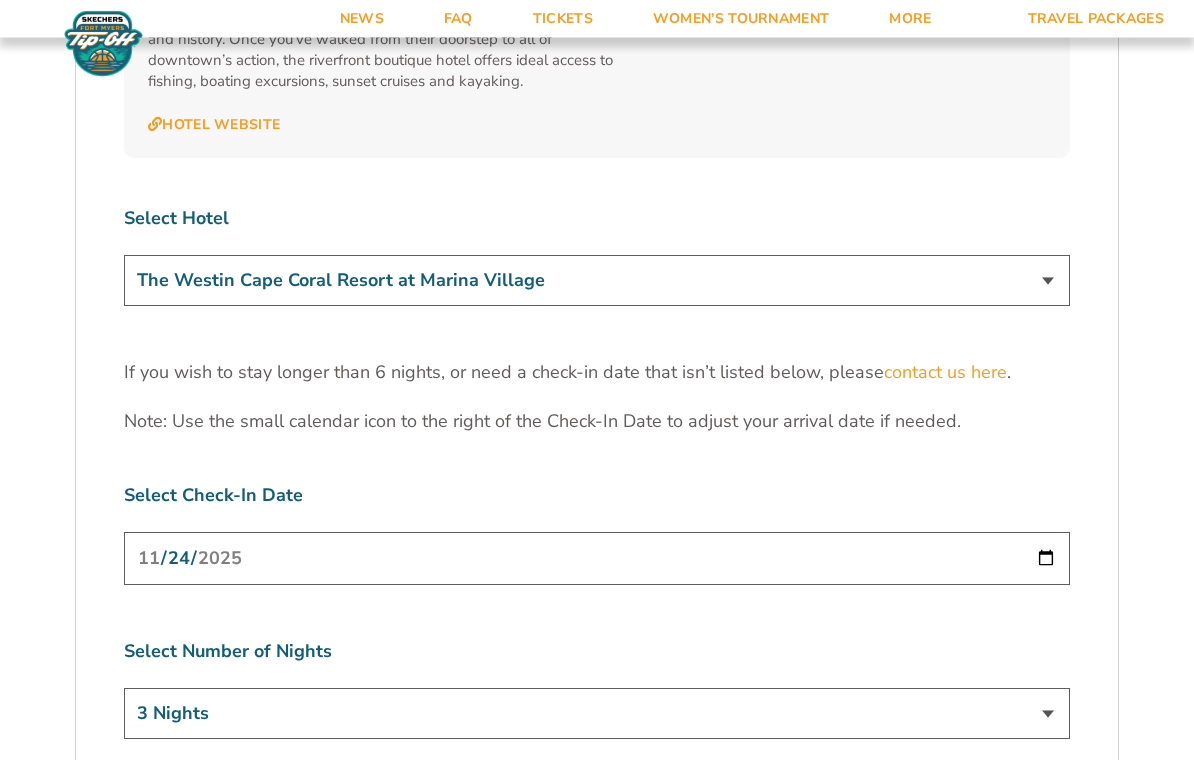 click on "2025-11-24" at bounding box center [597, 559] 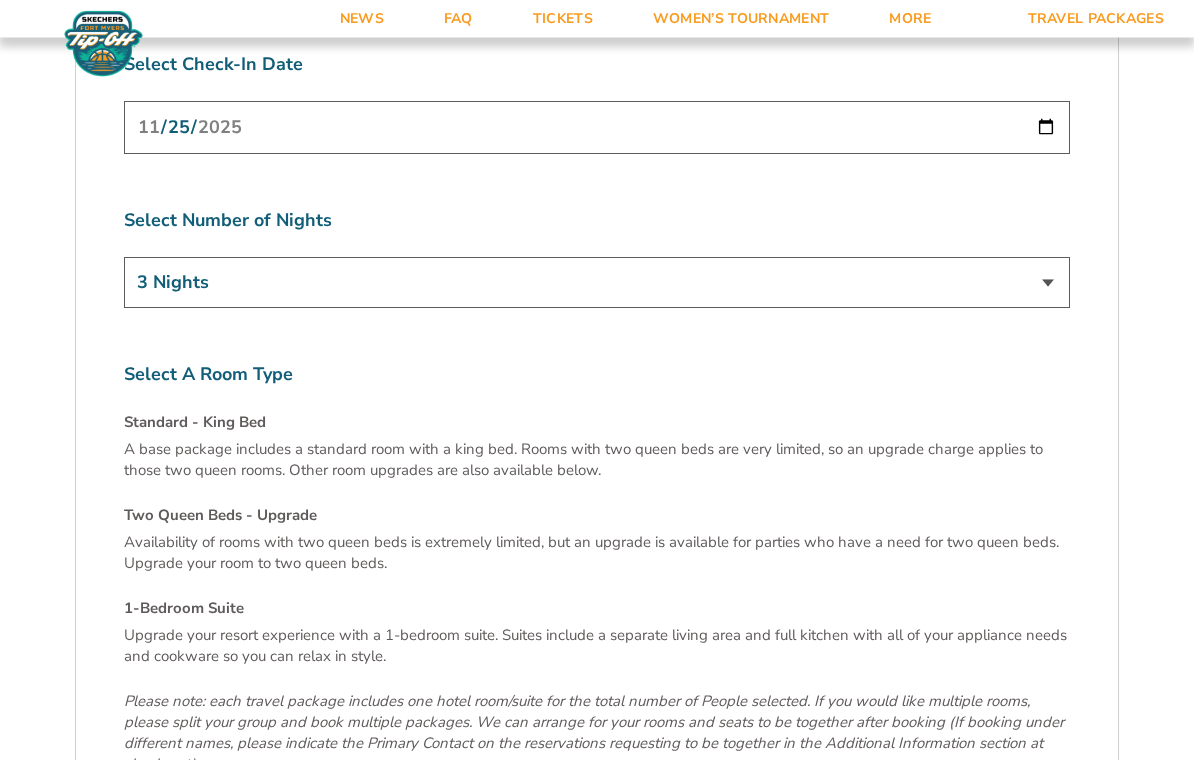 scroll, scrollTop: 6420, scrollLeft: 0, axis: vertical 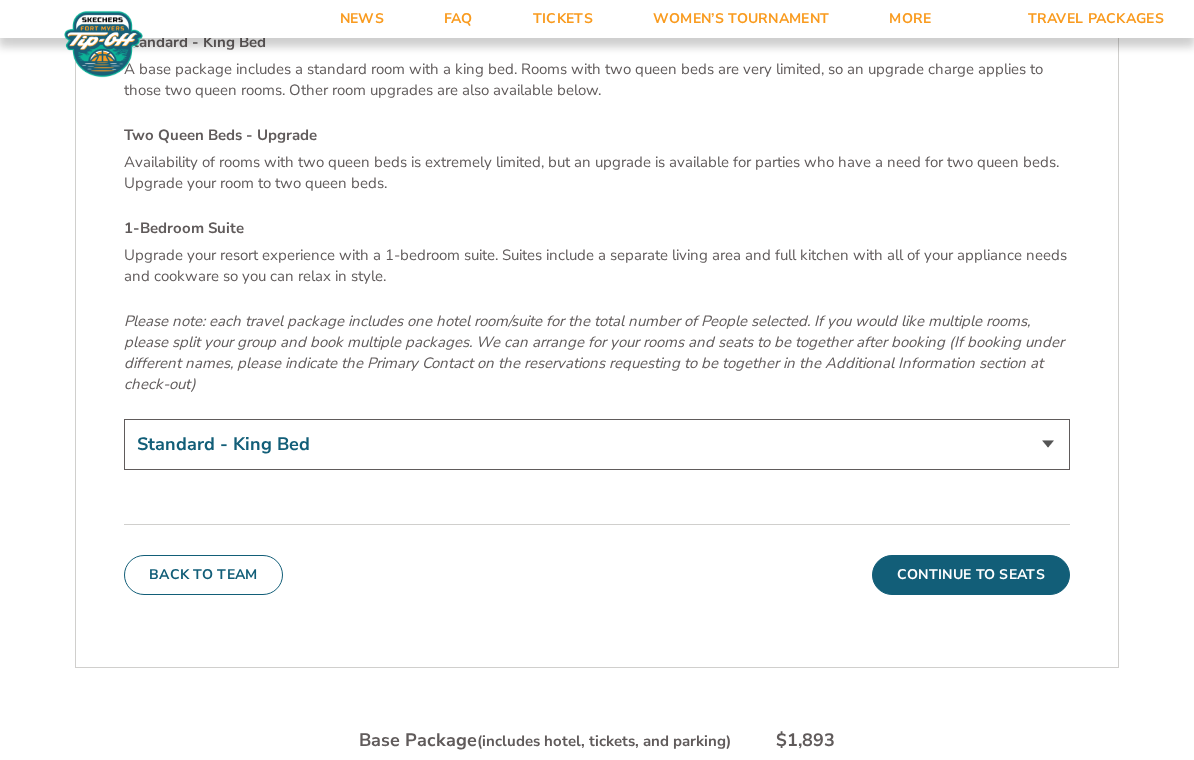 click on "Continue To Seats" at bounding box center [971, 575] 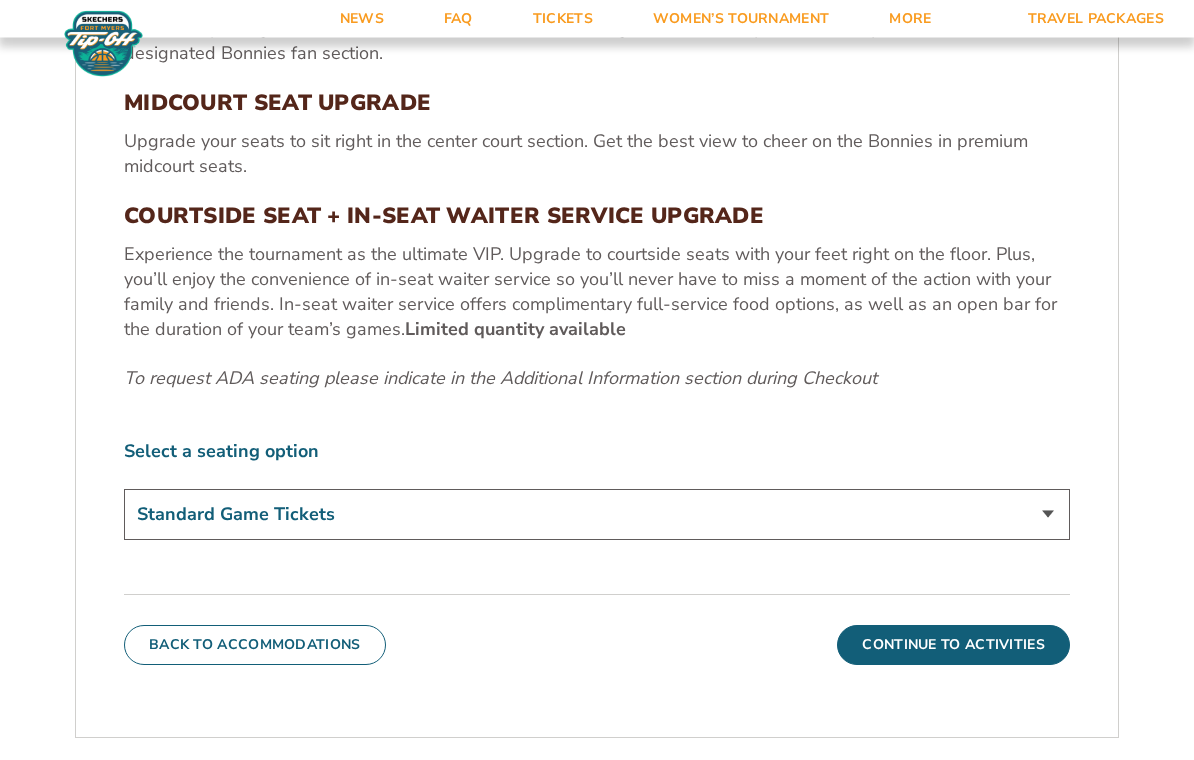 scroll, scrollTop: 827, scrollLeft: 0, axis: vertical 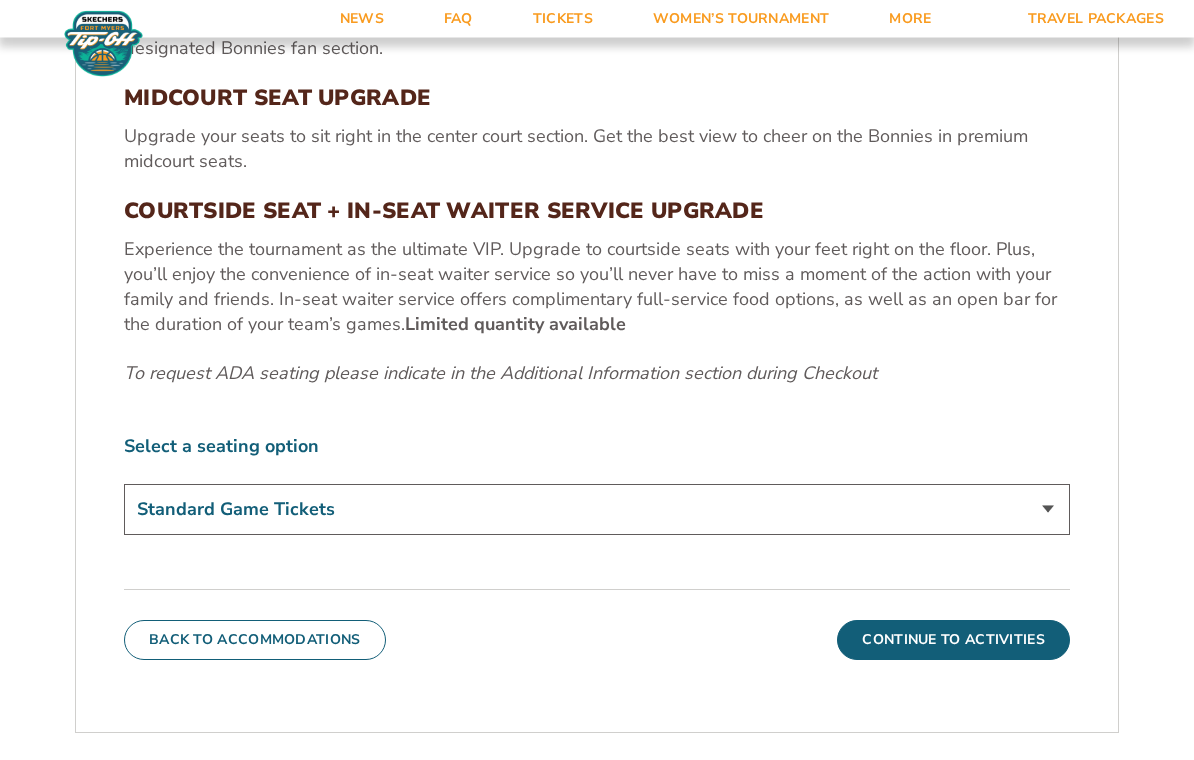 click on "Standard Game Tickets
Midcourt Seat Upgrade (+$100 per person)
Courtside Seat + Waiter Service Upgrade (+$590 per person)" at bounding box center [597, 510] 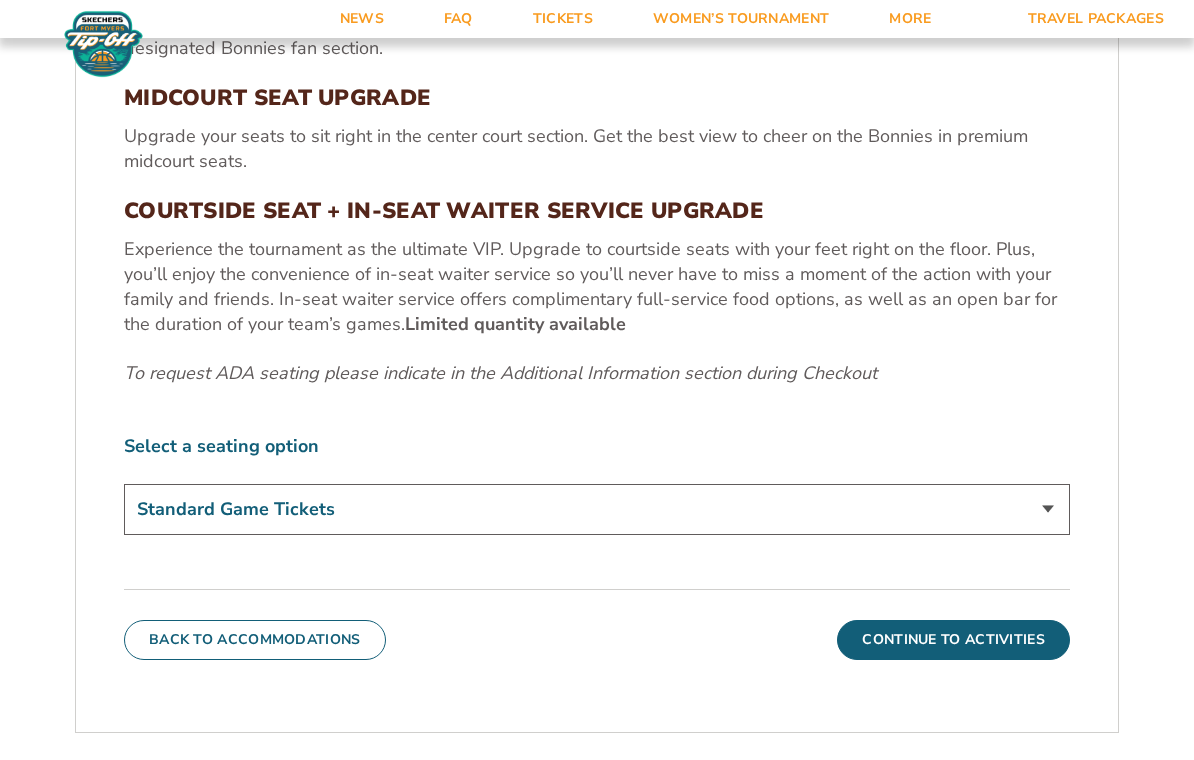 select on "Midcourt Seat Upgrade" 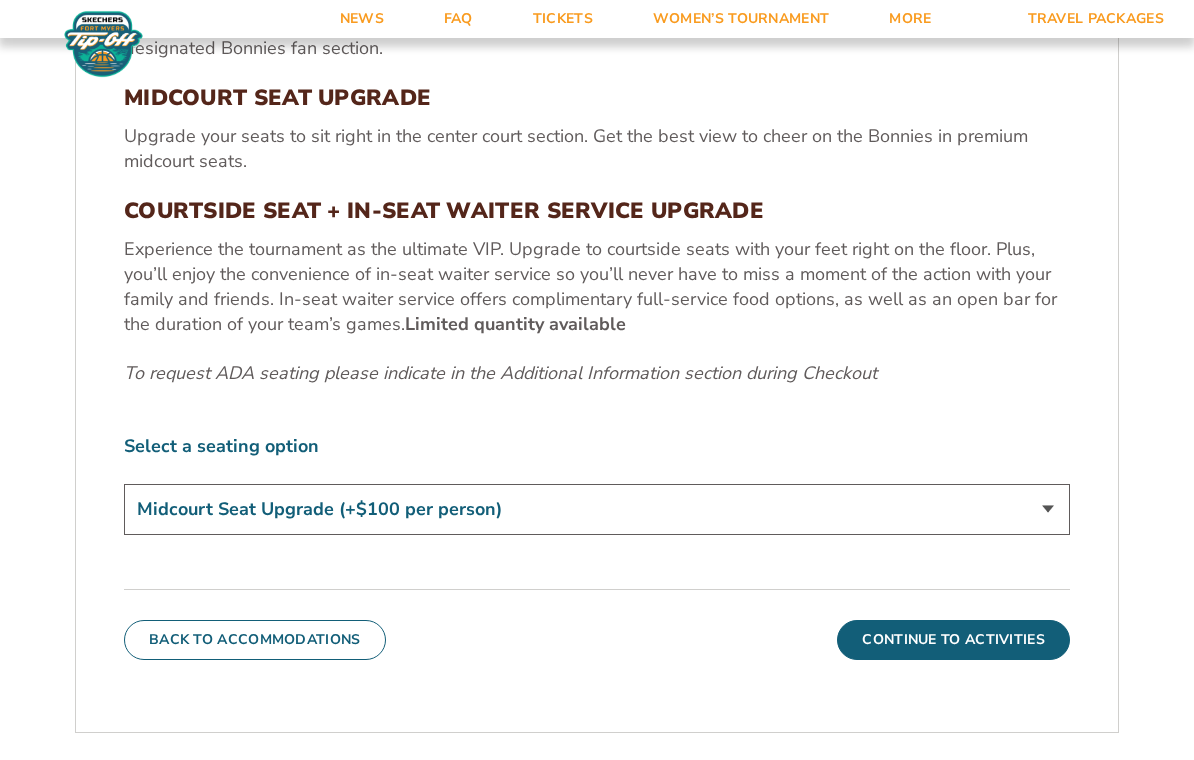 click on "Continue To Activities" at bounding box center (953, 640) 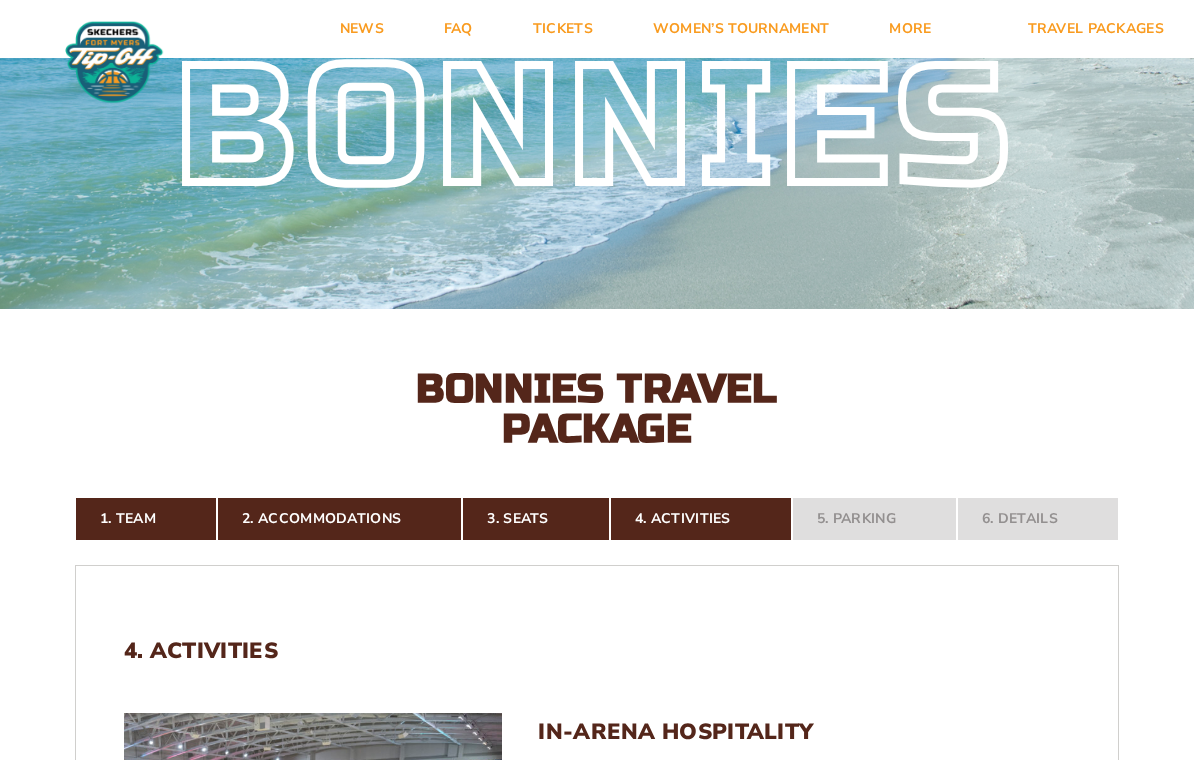 scroll, scrollTop: 86, scrollLeft: 0, axis: vertical 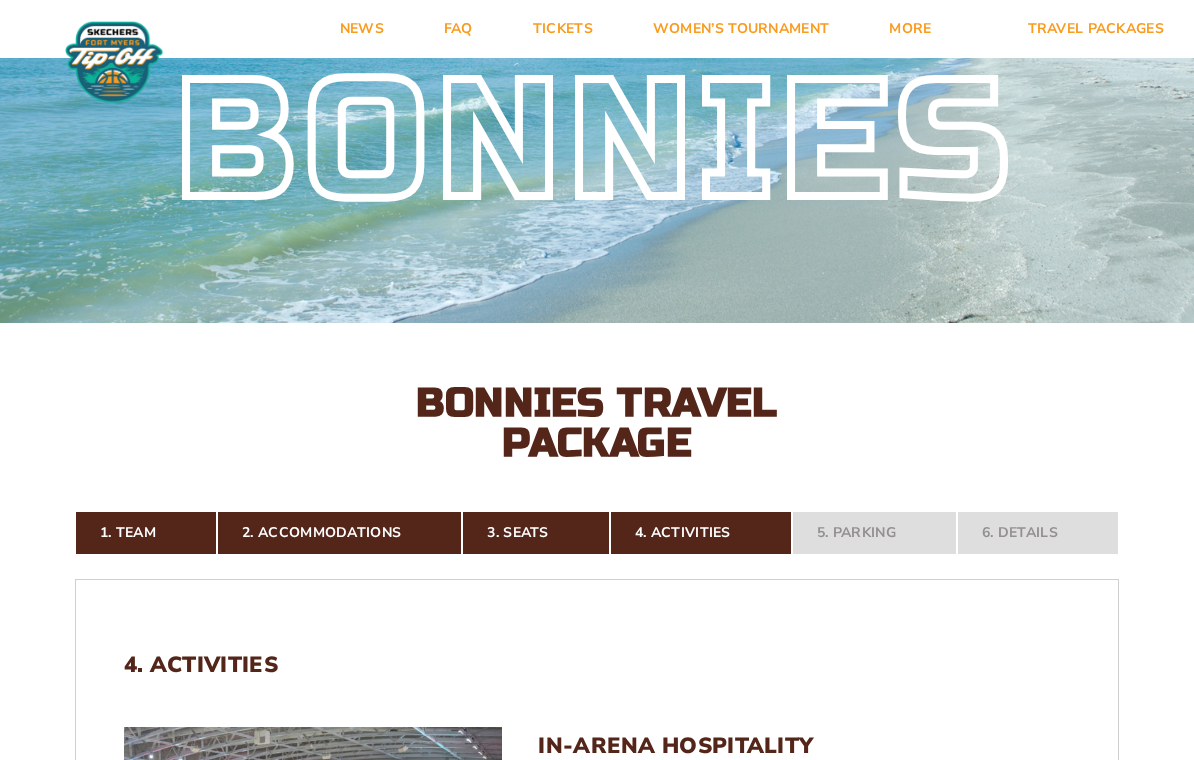 click on "1. Team" at bounding box center [146, 533] 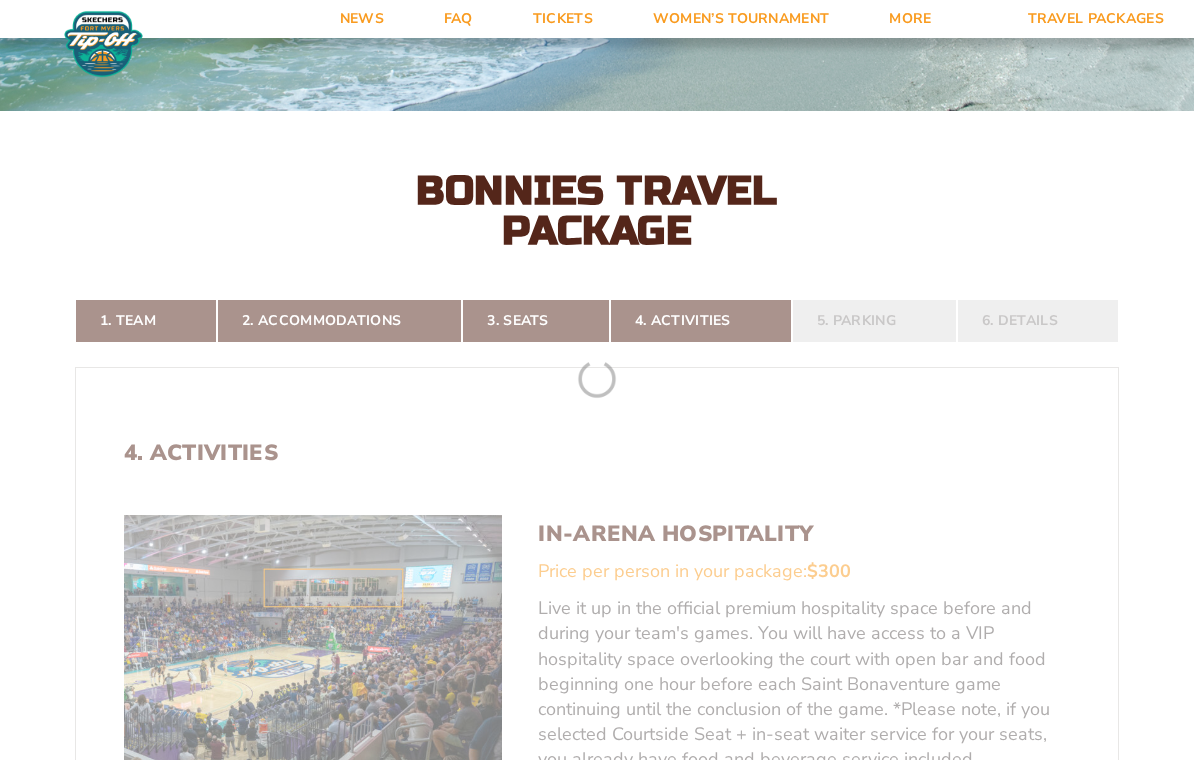 scroll, scrollTop: 373, scrollLeft: 0, axis: vertical 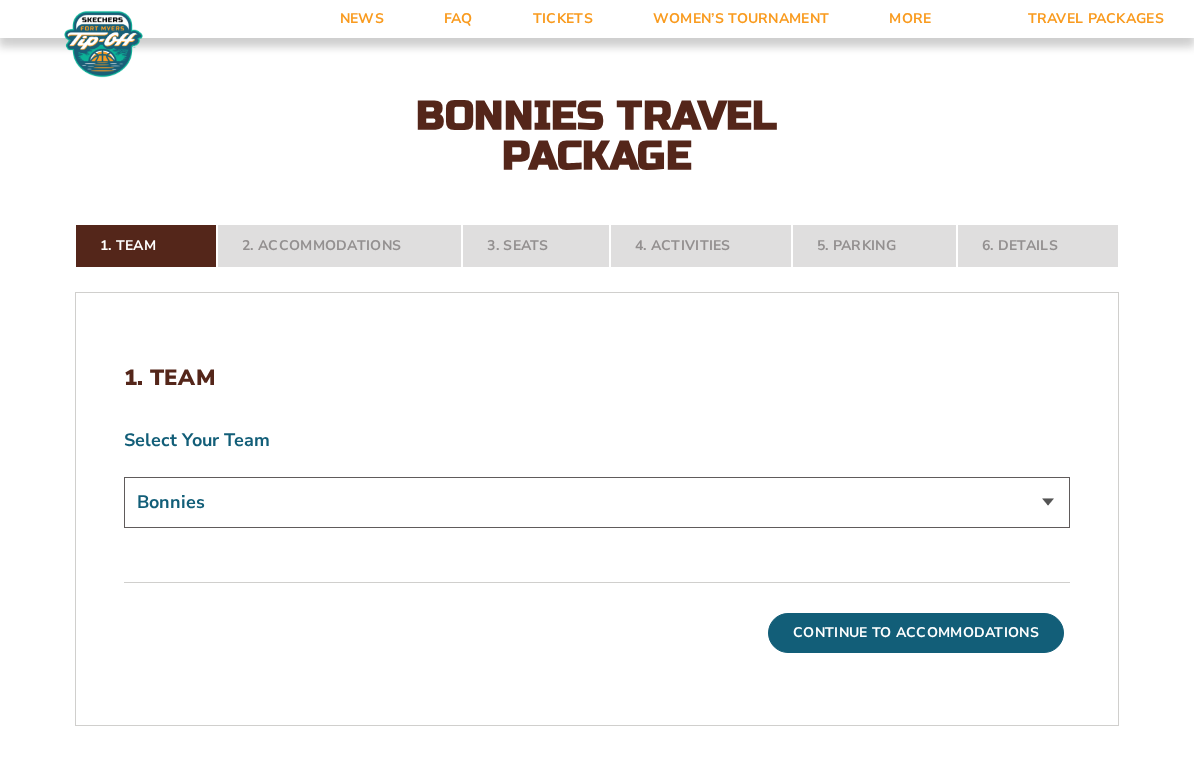 click on "1. Team
2. Accommodations
3. Seats
4. Activities
5. Parking
6. Details" at bounding box center [597, 246] 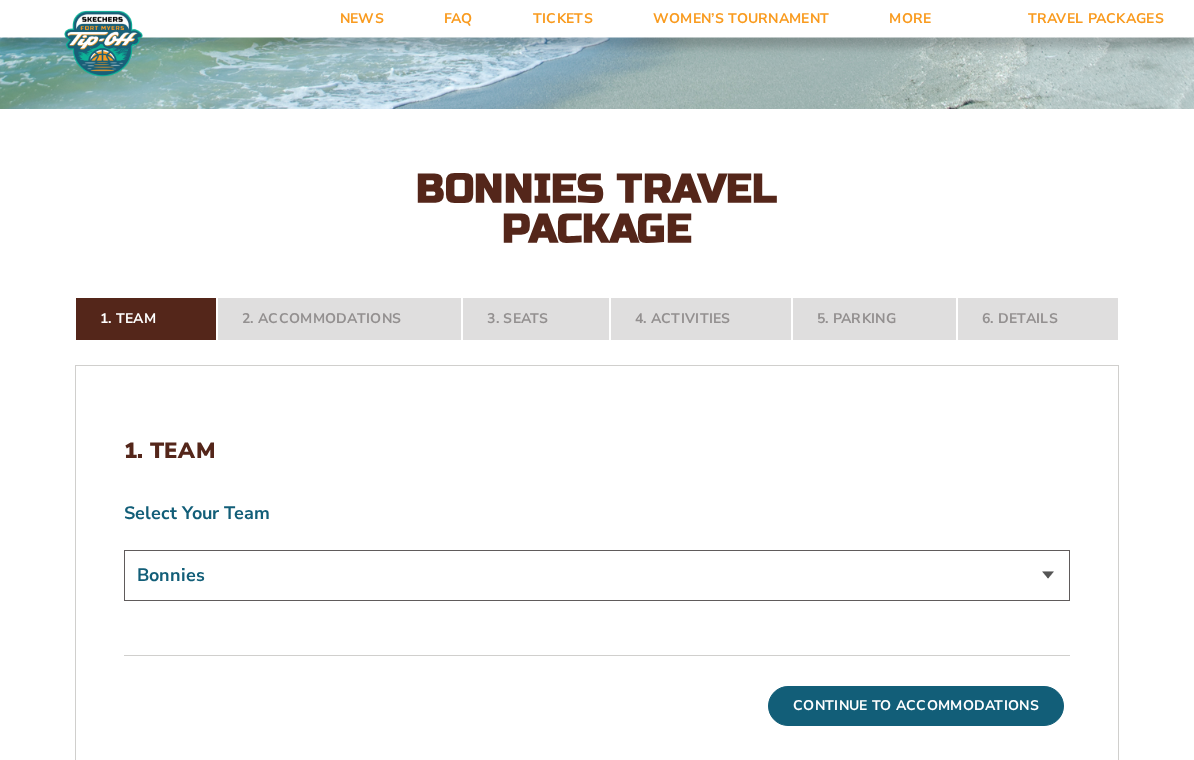 scroll, scrollTop: 301, scrollLeft: 0, axis: vertical 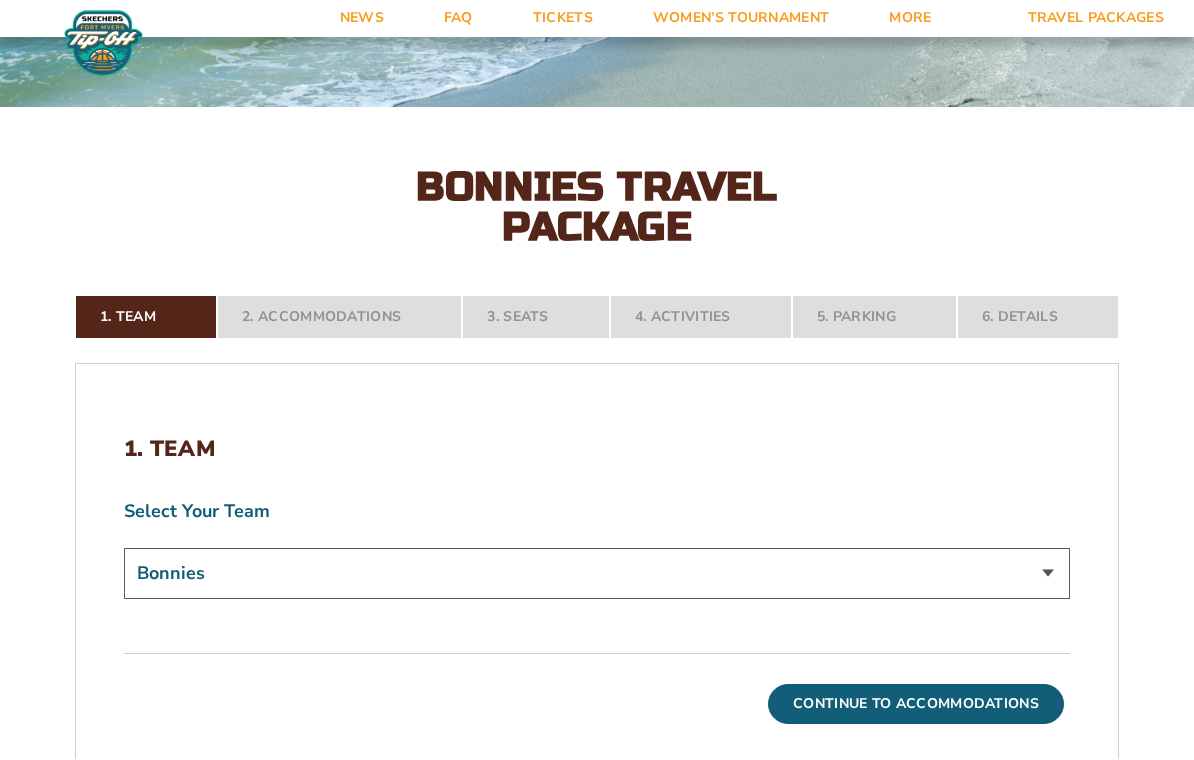 click on "1. Team
2. Accommodations
3. Seats
4. Activities
5. Parking
6. Details" at bounding box center [597, 318] 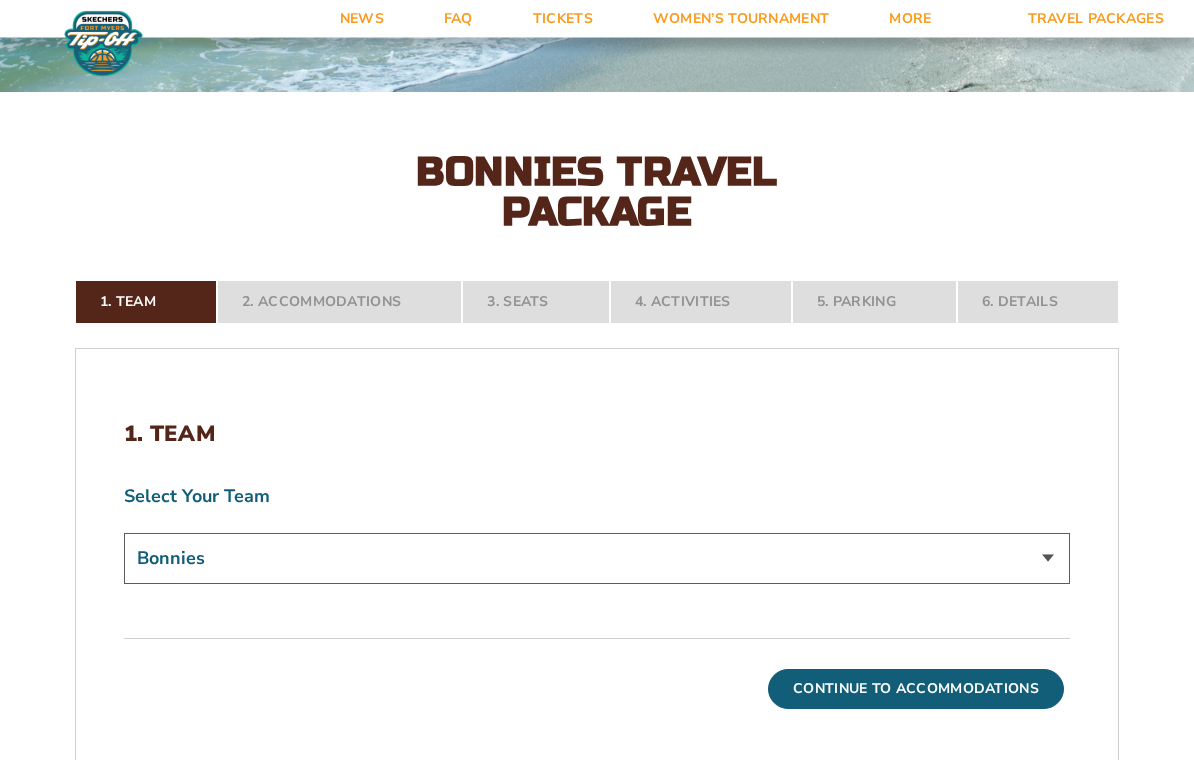 scroll, scrollTop: 320, scrollLeft: 0, axis: vertical 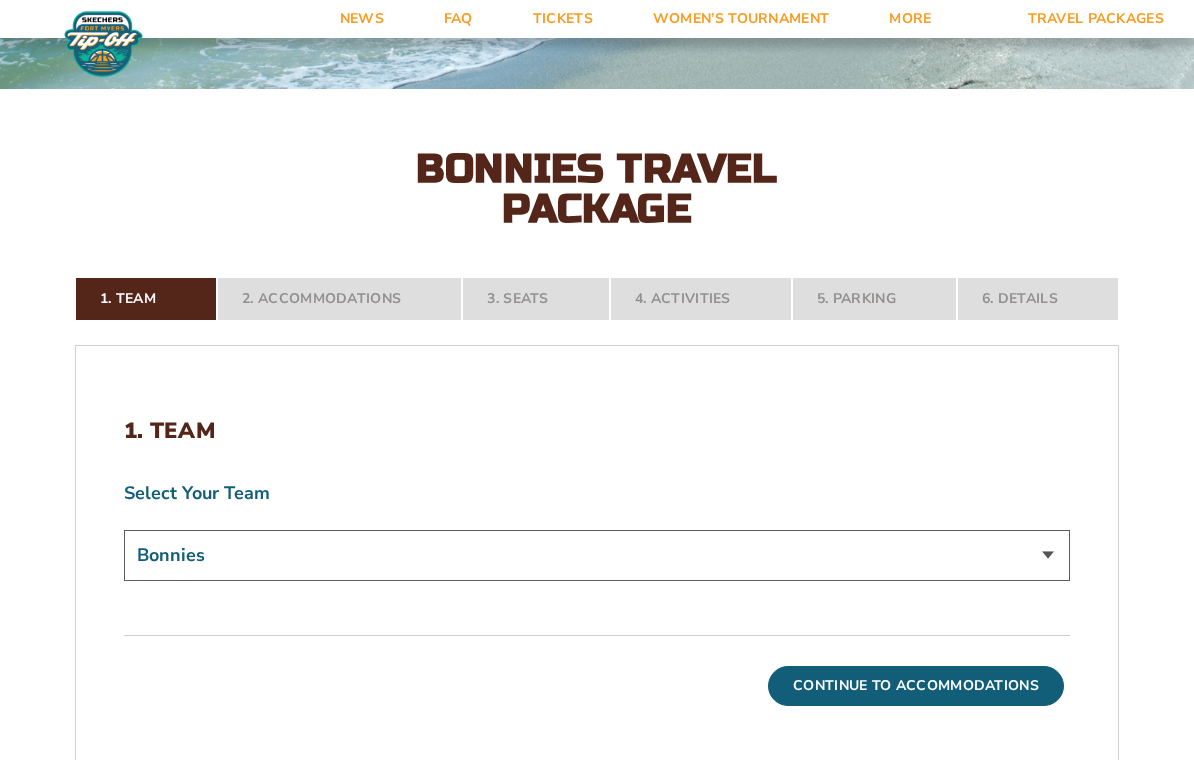 click on "Continue To Accommodations" at bounding box center [916, 686] 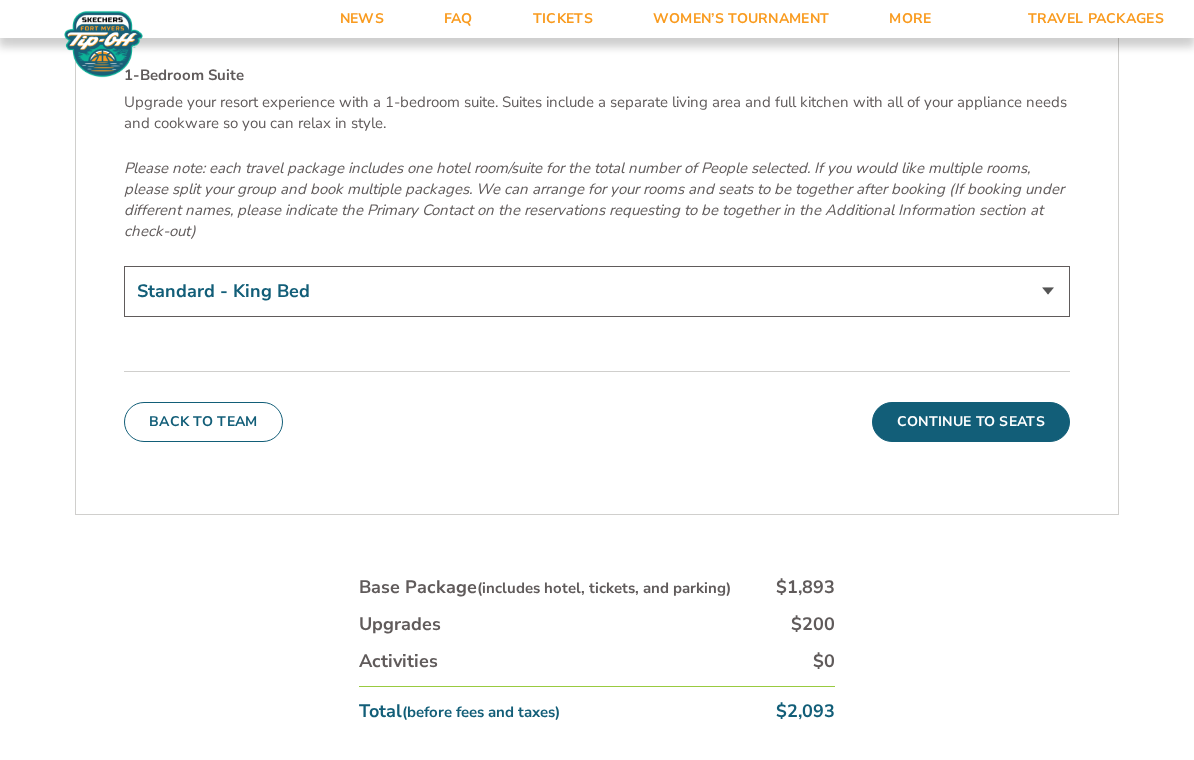 click on "Continue To Seats" at bounding box center (971, 422) 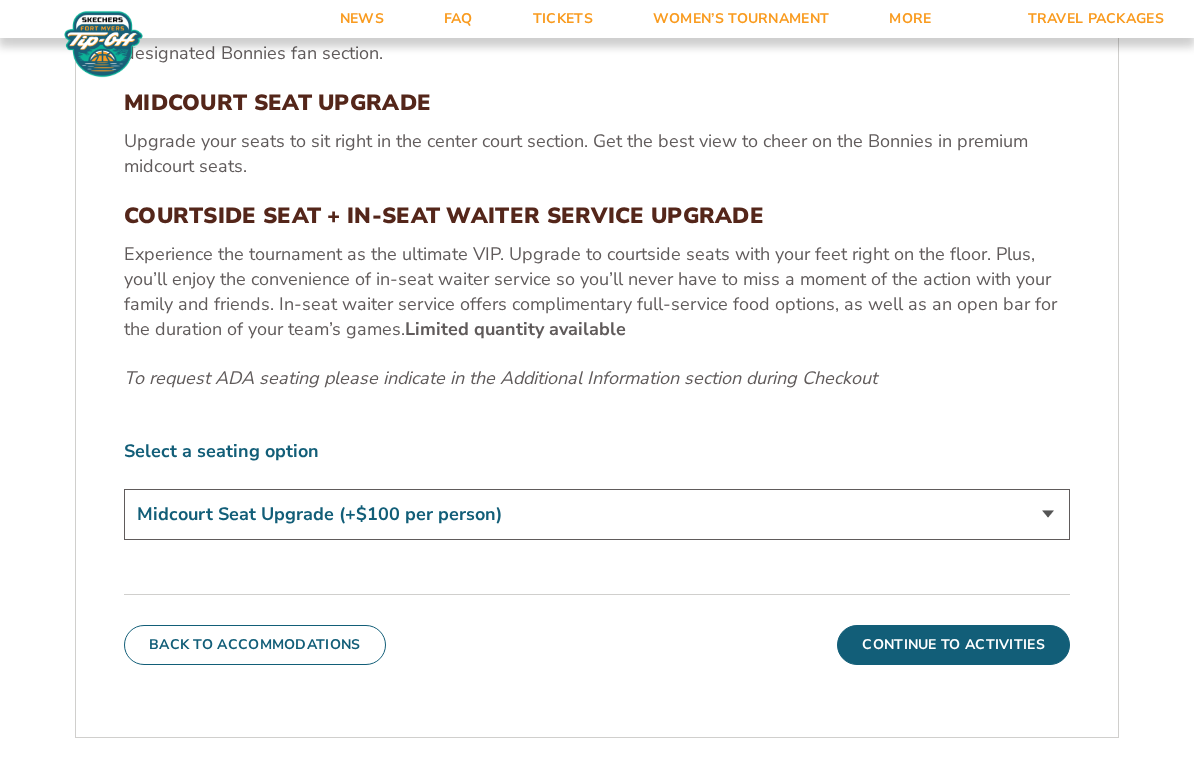 scroll, scrollTop: 827, scrollLeft: 0, axis: vertical 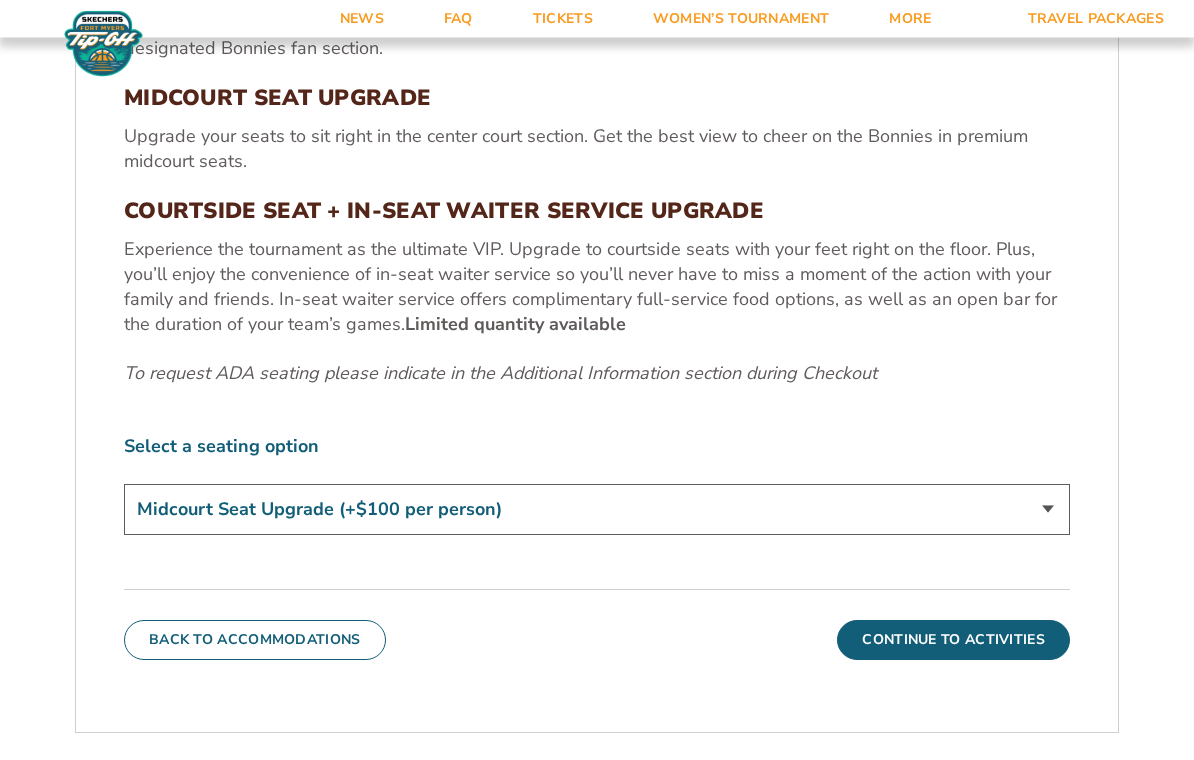 click on "Continue To Activities" at bounding box center [953, 641] 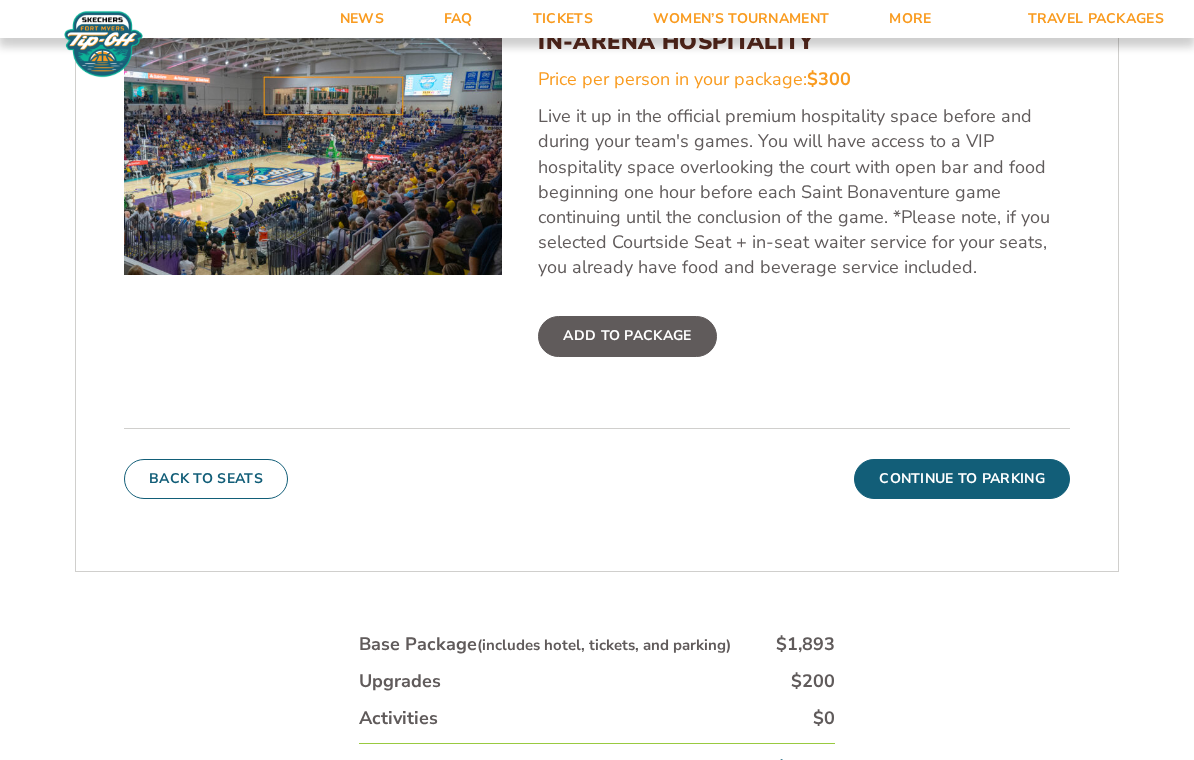 scroll, scrollTop: 861, scrollLeft: 0, axis: vertical 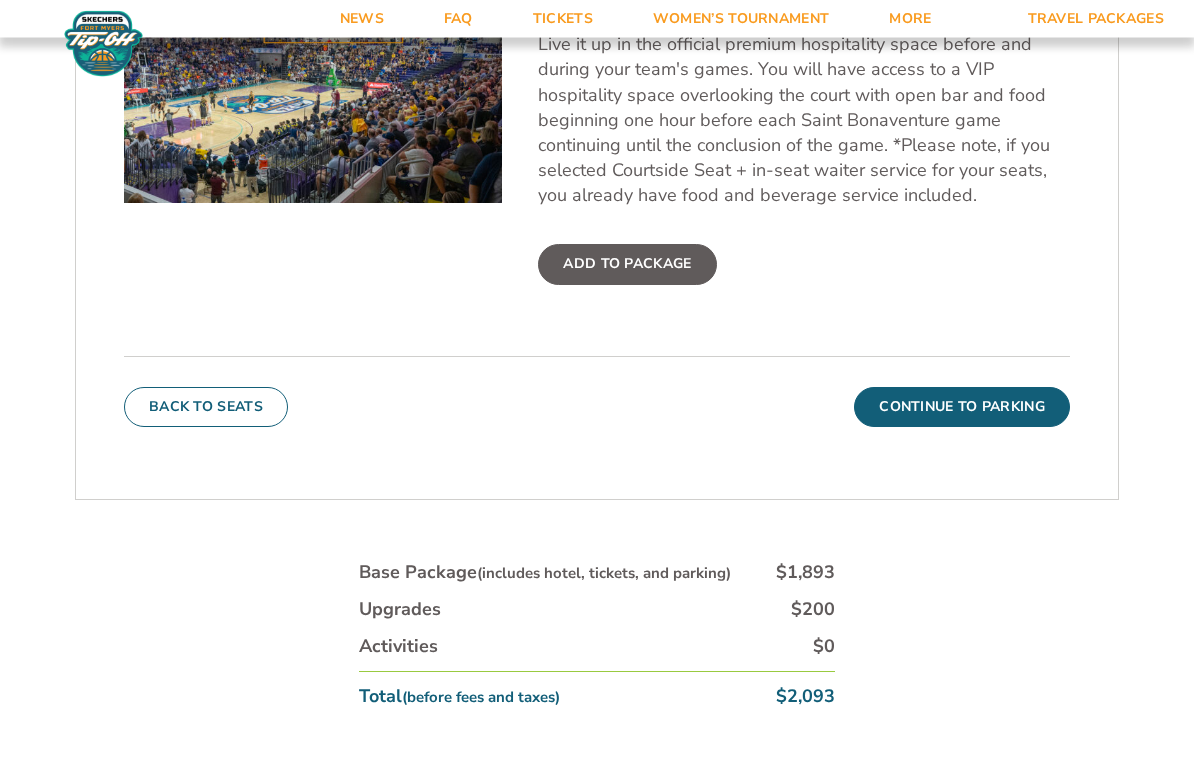 click on "Continue To Parking" at bounding box center [962, 408] 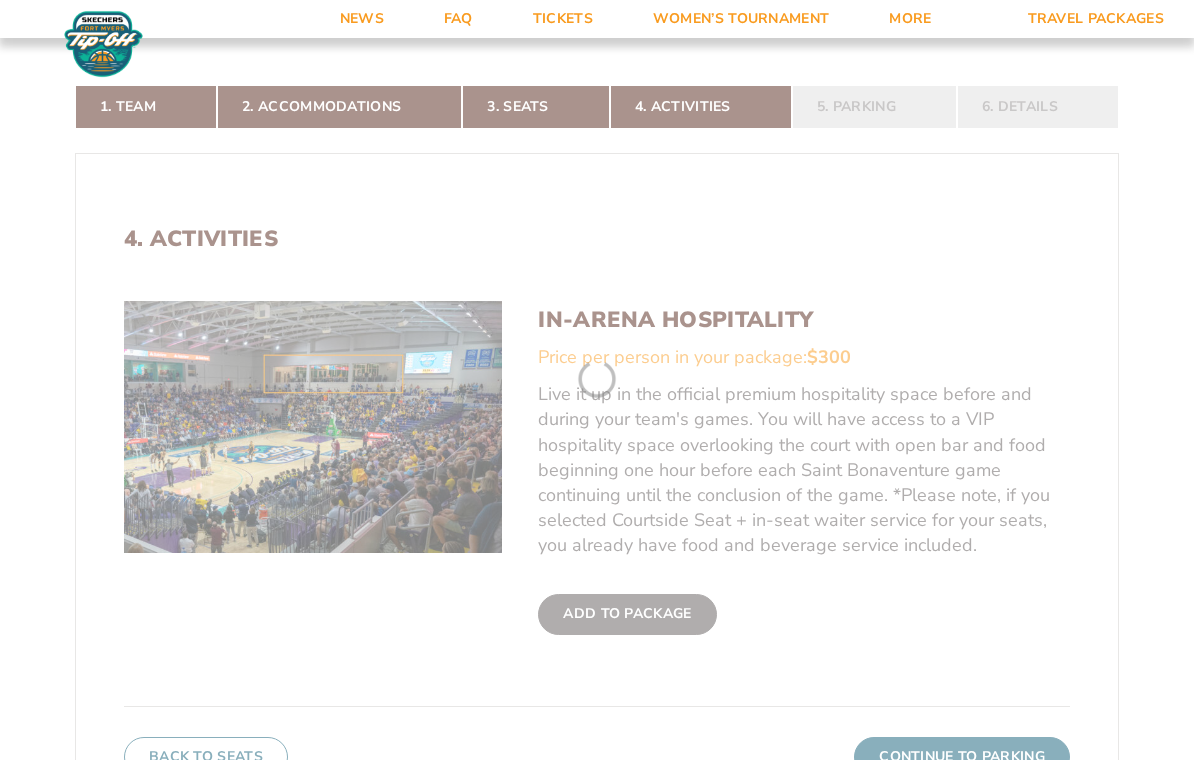 scroll, scrollTop: 373, scrollLeft: 0, axis: vertical 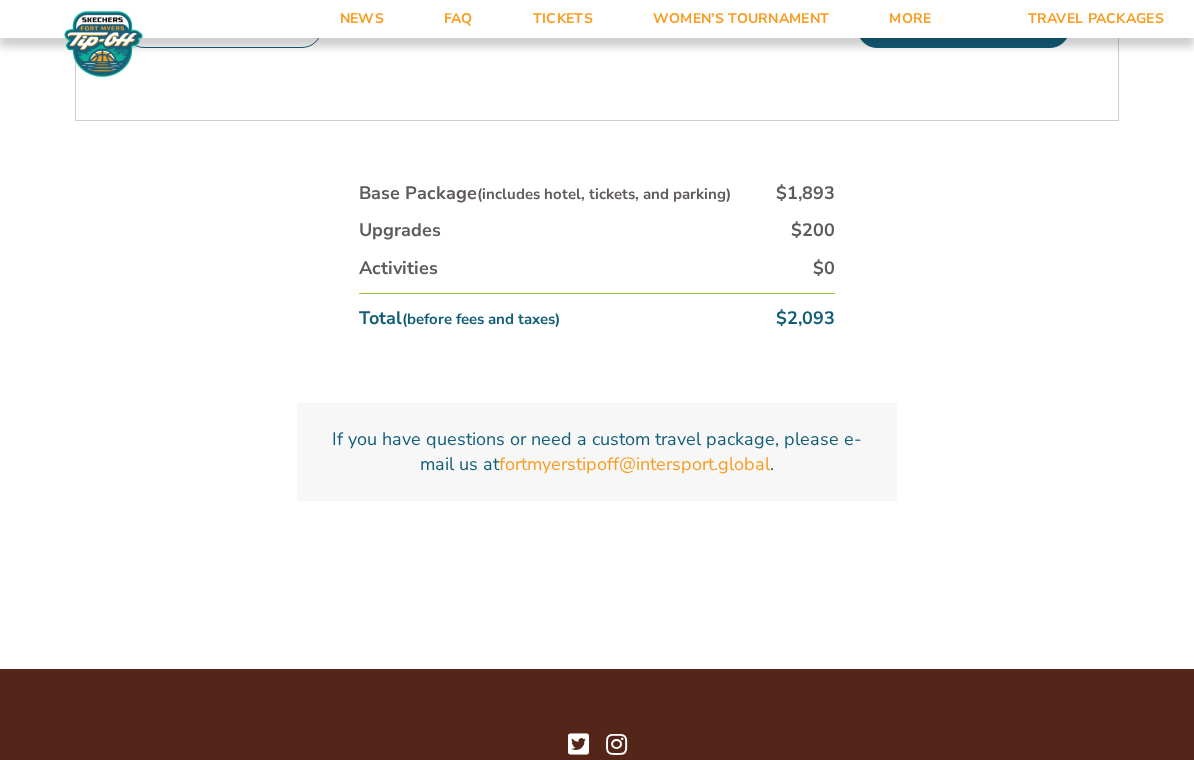 click on "1. Team
2. Accommodations
3. Seats
4. Activities
5. Parking
6. Details
1. Team
Select Your Team
Bonnies
Continue To Accommodations
2. Accommodations
We look forward to seeing you in Southwest Florida for the 2025 Skechers Fort Myers Tip-Off. Please see the details below to start building your custom vacation experience.
Stay With The Team
Your official team and fan hotel is The Westin Cape Coral Resort at Marina Village. You can also explore additional hotel options below to find the perfect place to call home during the tournament.
Tailor Your Stay
here .
Bonnies Game Schedule
vs." at bounding box center (597, 100) 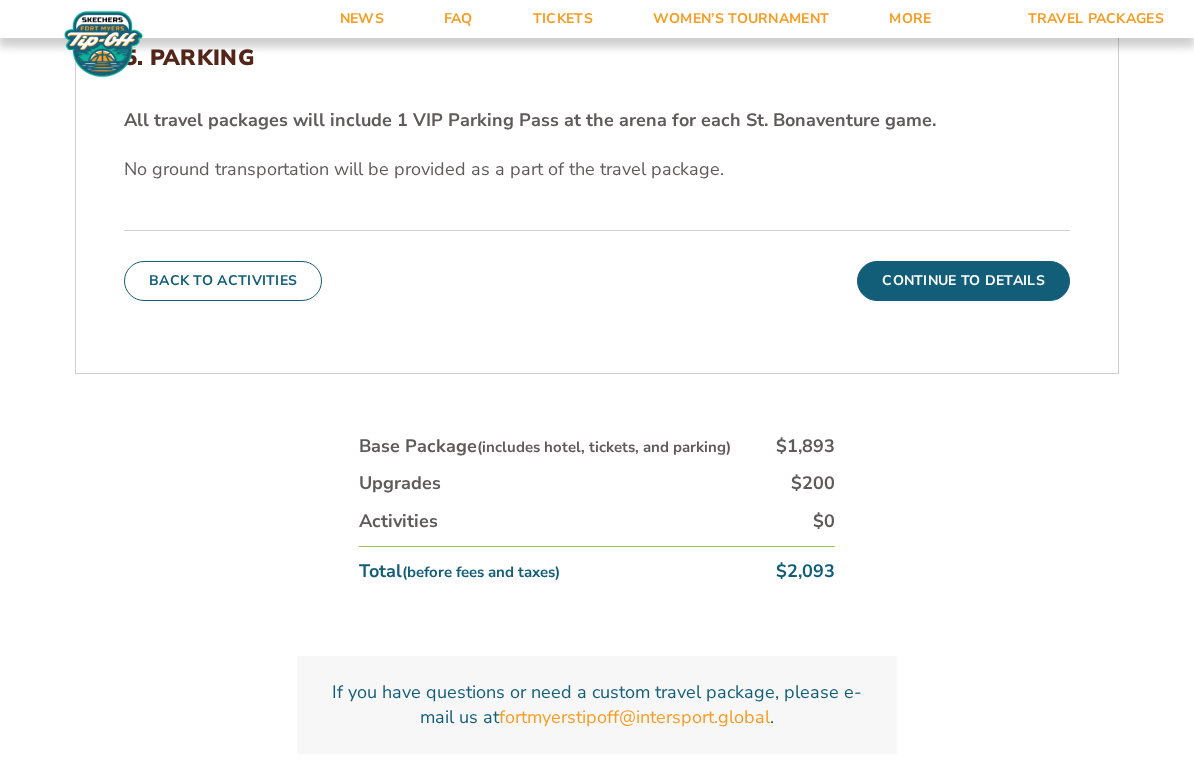 click on "Continue To Details" at bounding box center [963, 281] 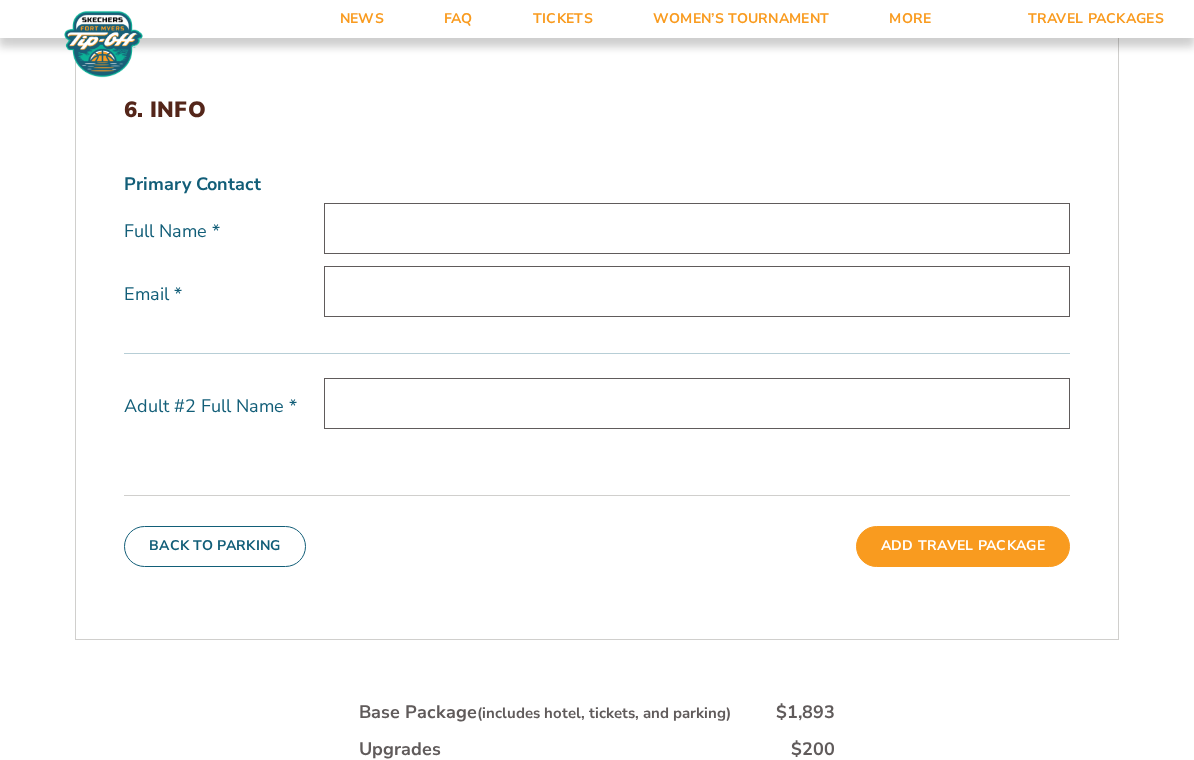 scroll, scrollTop: 640, scrollLeft: 0, axis: vertical 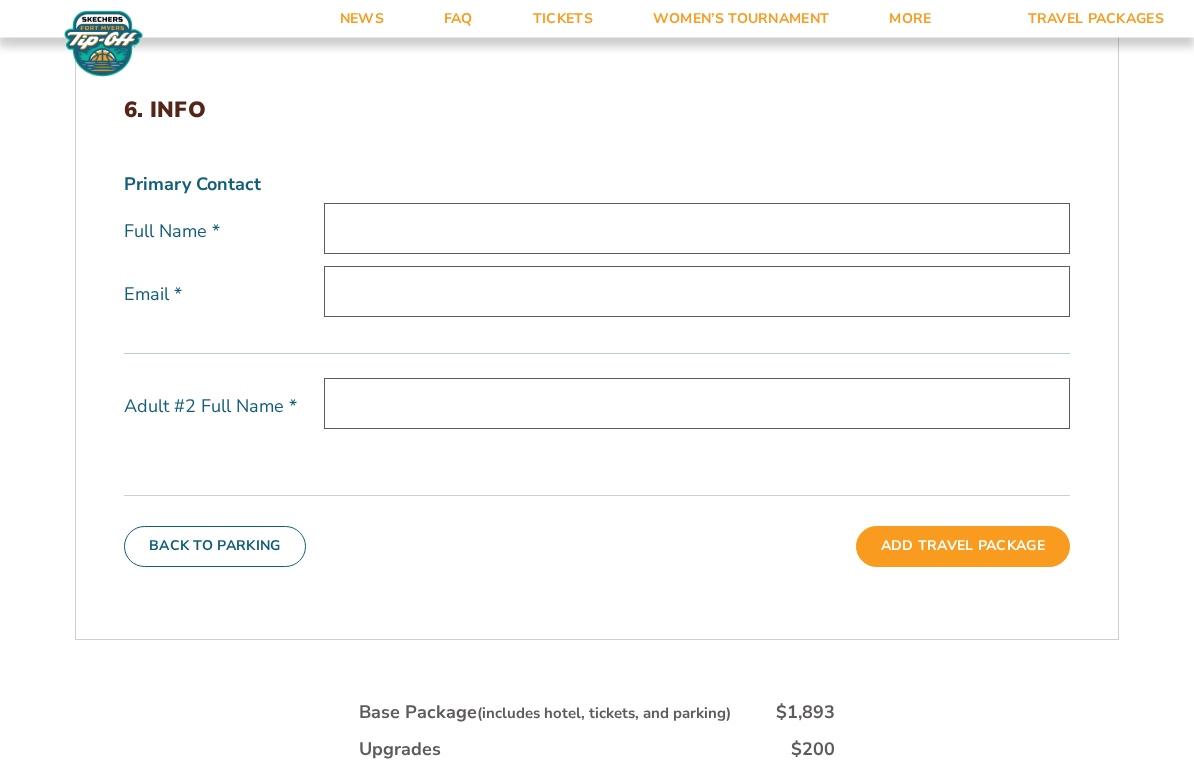 click at bounding box center (697, 229) 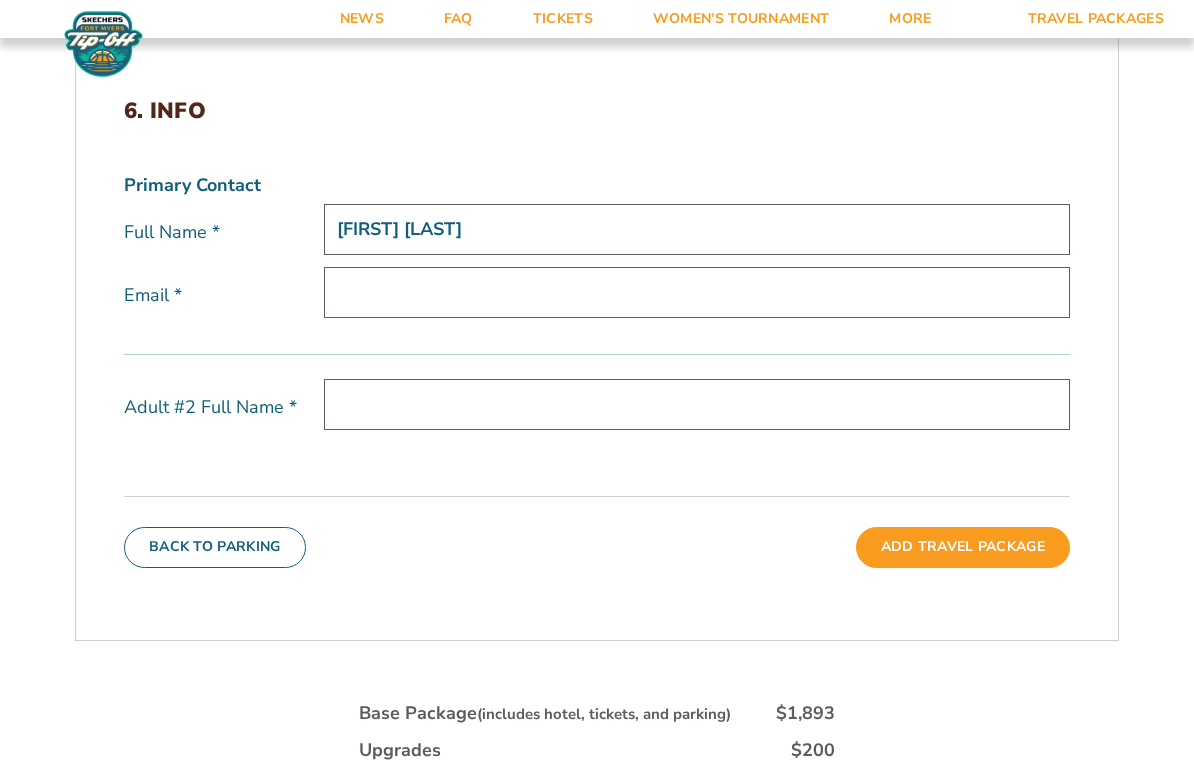 type on "[FIRST] [LAST]" 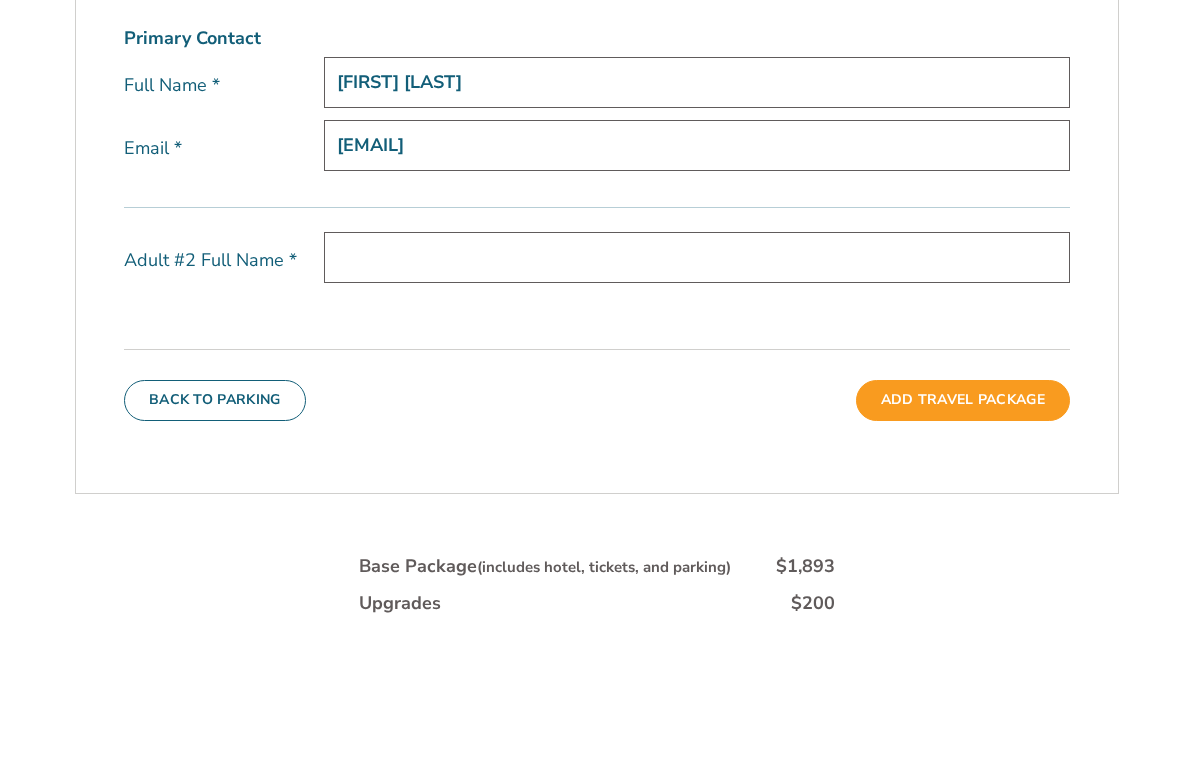 type on "[EMAIL]" 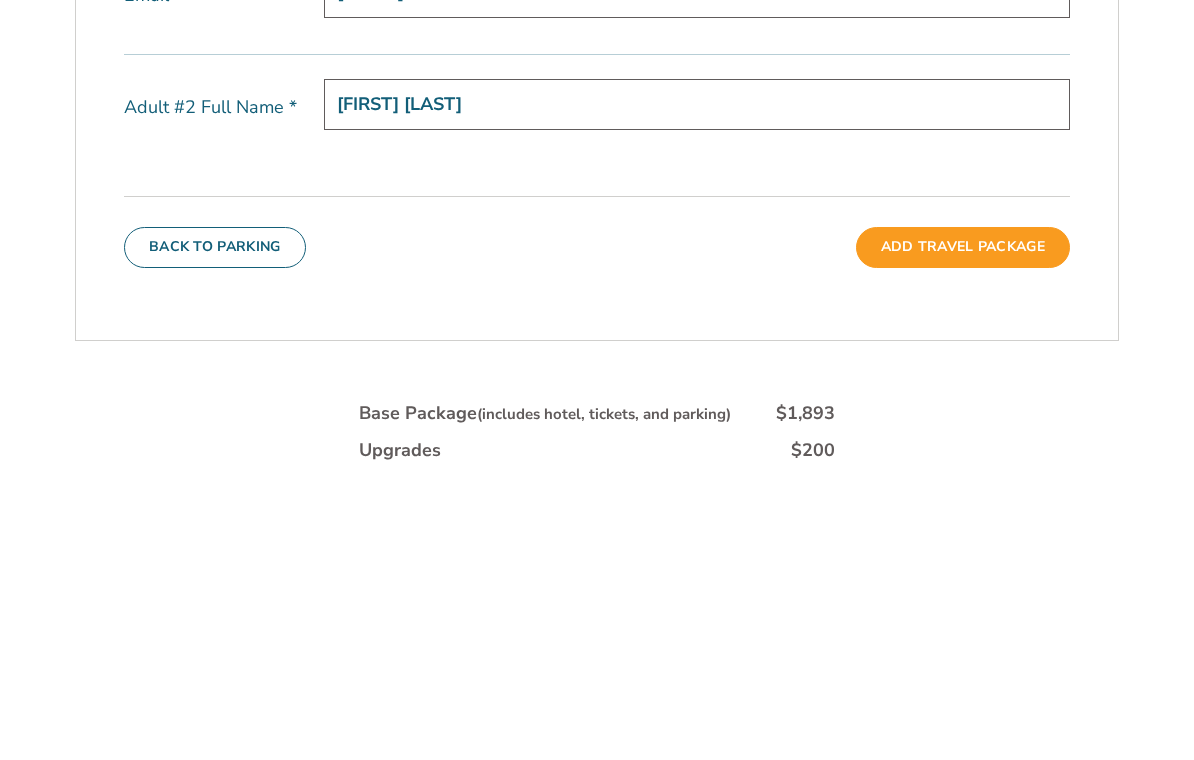 type on "[FIRST] [LAST]" 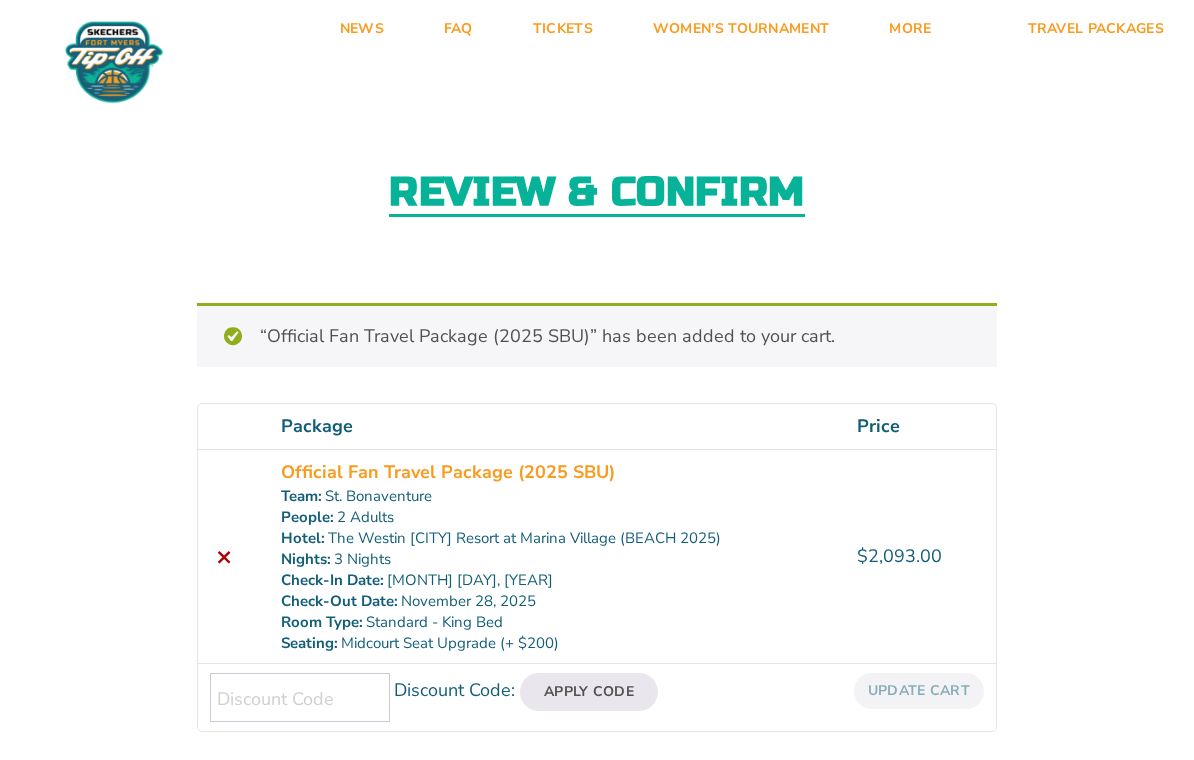 scroll, scrollTop: 0, scrollLeft: 0, axis: both 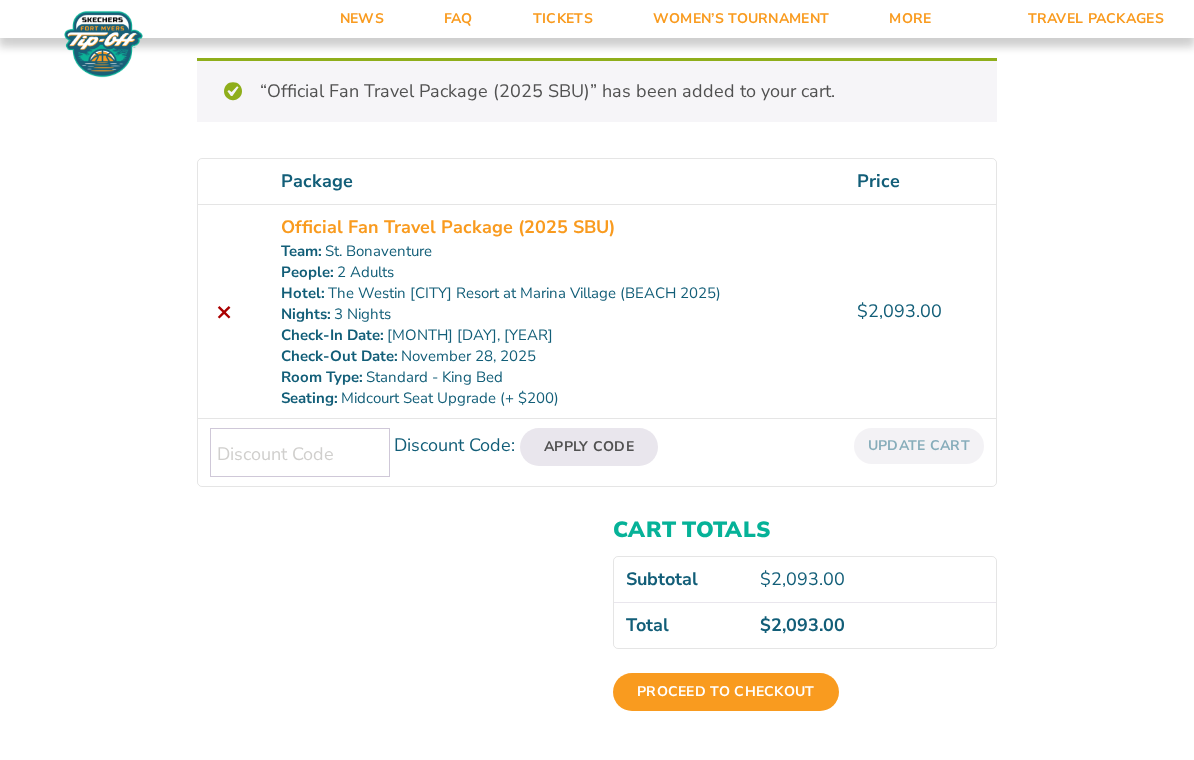 click on "Proceed to checkout" at bounding box center [726, 692] 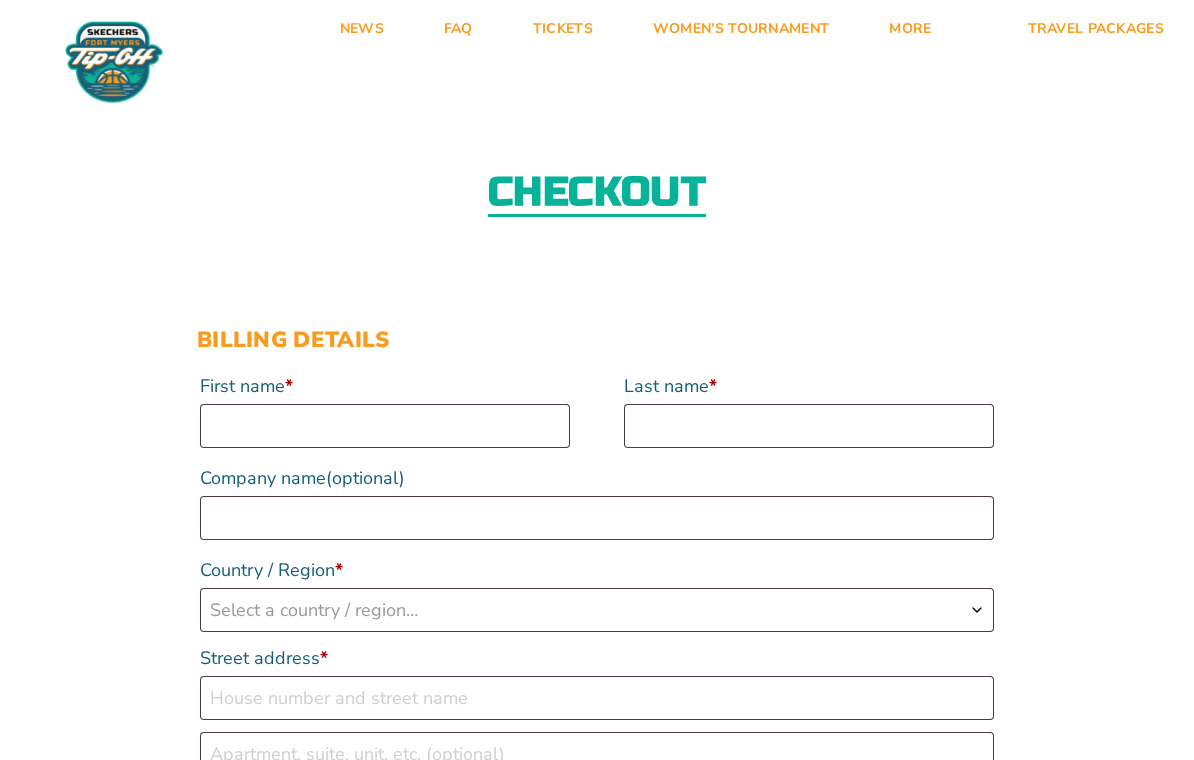 scroll, scrollTop: 0, scrollLeft: 0, axis: both 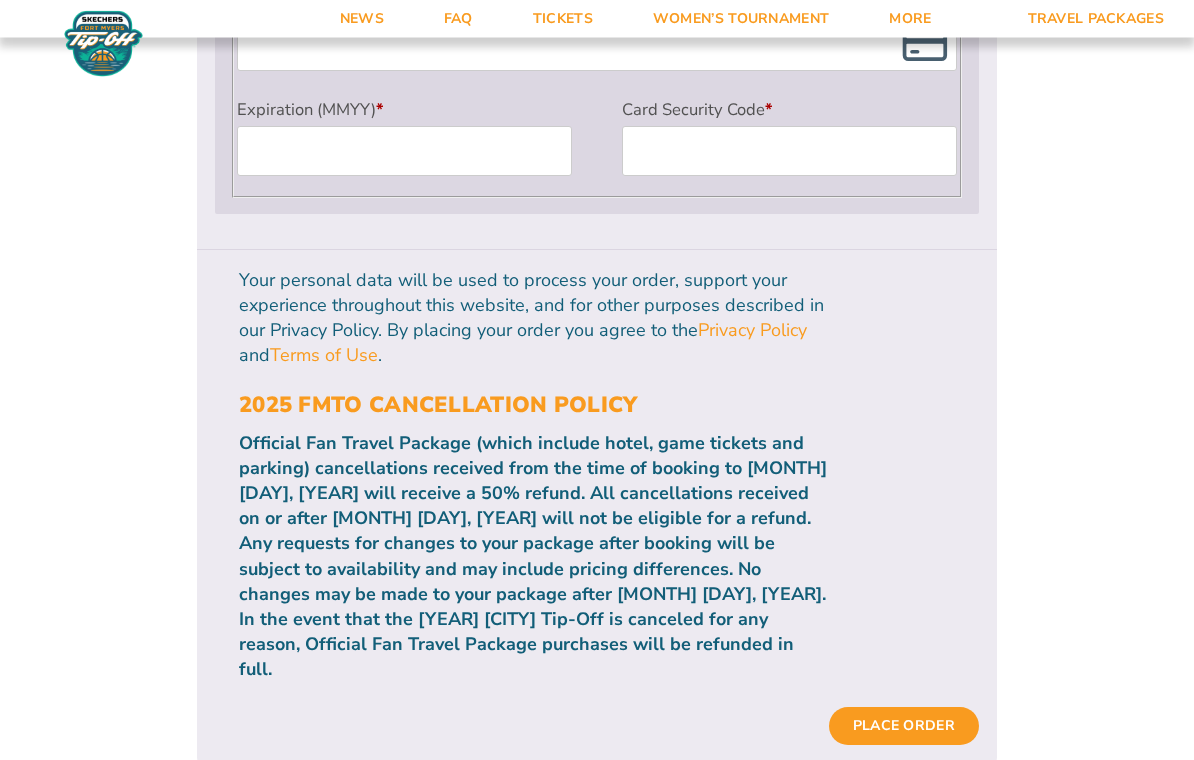 click on "Checkout
Discount Code:
Apply Code
Billing details
First name  * Last name  * Company name  (optional) Country / Region  * Select a country / region… Afghanistan Åland Islands Albania Algeria American Samoa Andorra Angola Anguilla Antarctica Antigua and Barbuda Argentina Armenia Aruba Australia Austria Azerbaijan Bahamas Bahrain Bangladesh Barbados Belarus Belau Belgium Belize Benin Bermuda Bhutan Bolivia Bonaire, Saint Eustatius and Saba Bosnia and Herzegovina Botswana Bouvet Island Brazil British Indian Ocean Territory Brunei Bulgaria Burkina Faso Burundi Cambodia Cameroon Canada Cape Verde Cayman Islands Central African Republic Chad Chile China Christmas Island Cocos (Keeling) Islands Colombia Comoros Congo (Brazzaville) Congo (Kinshasa) Cook Islands Costa Rica Croatia Cuba Curaçao Cyprus Czech Republic Denmark Djibouti Dominica Dominican Republic Ecuador * *" at bounding box center [597, -571] 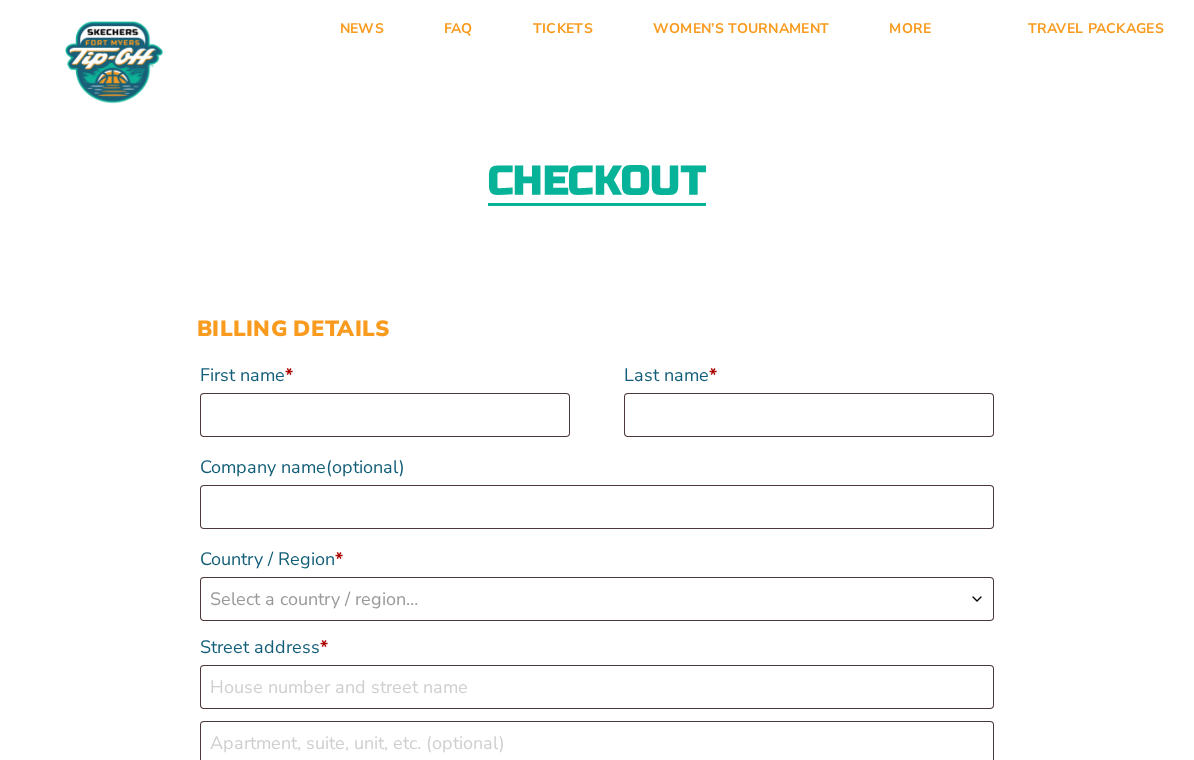 scroll, scrollTop: 0, scrollLeft: 0, axis: both 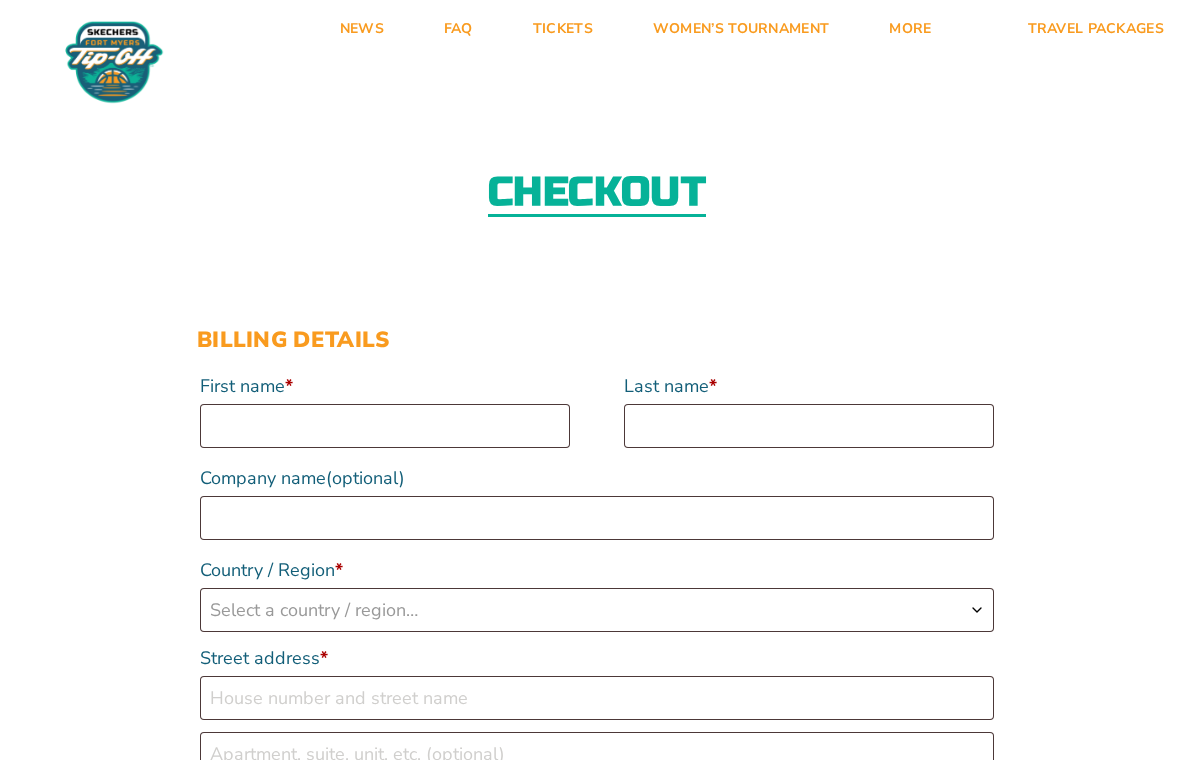 click on "Travel Packages" at bounding box center (1096, 29) 